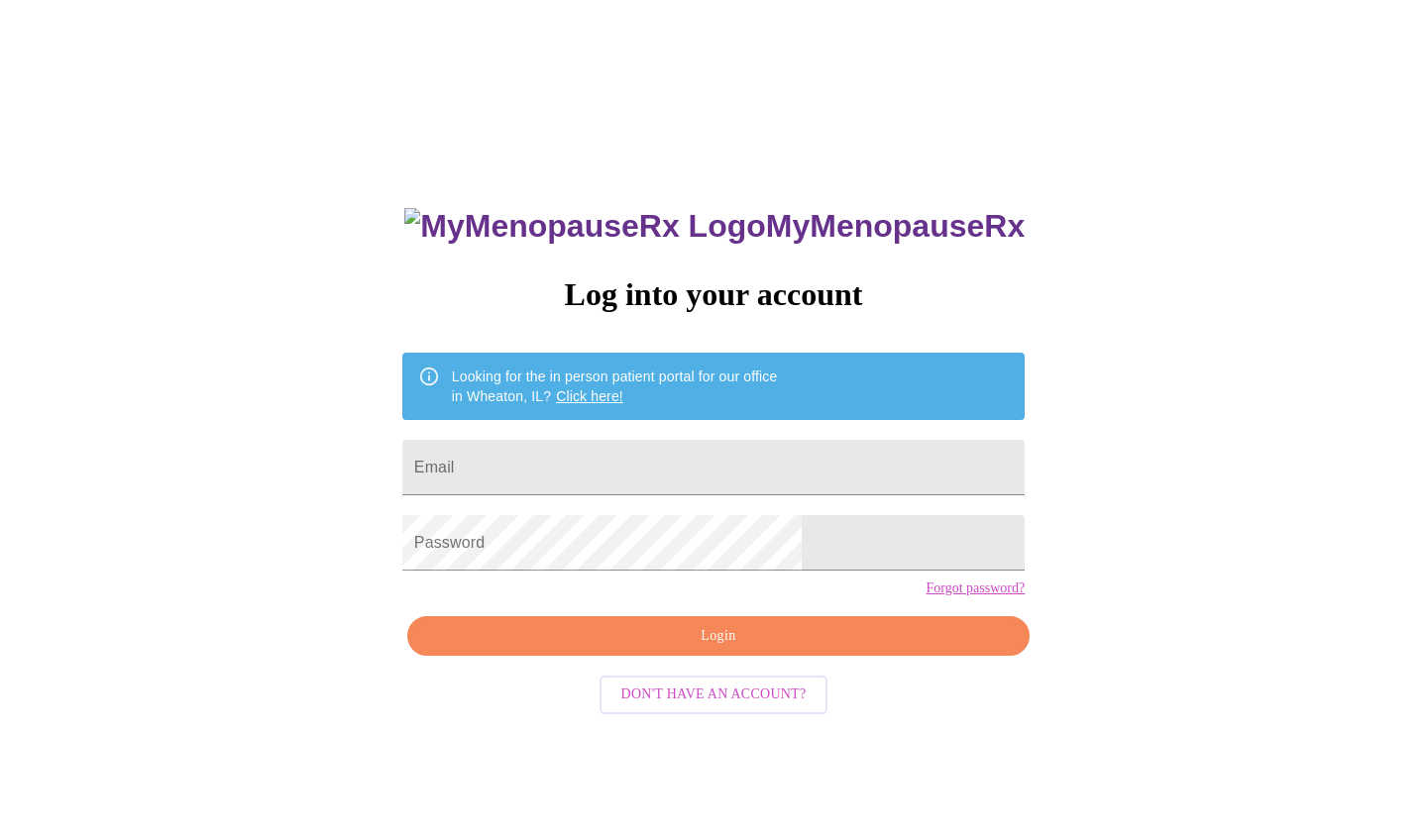 scroll, scrollTop: 0, scrollLeft: 0, axis: both 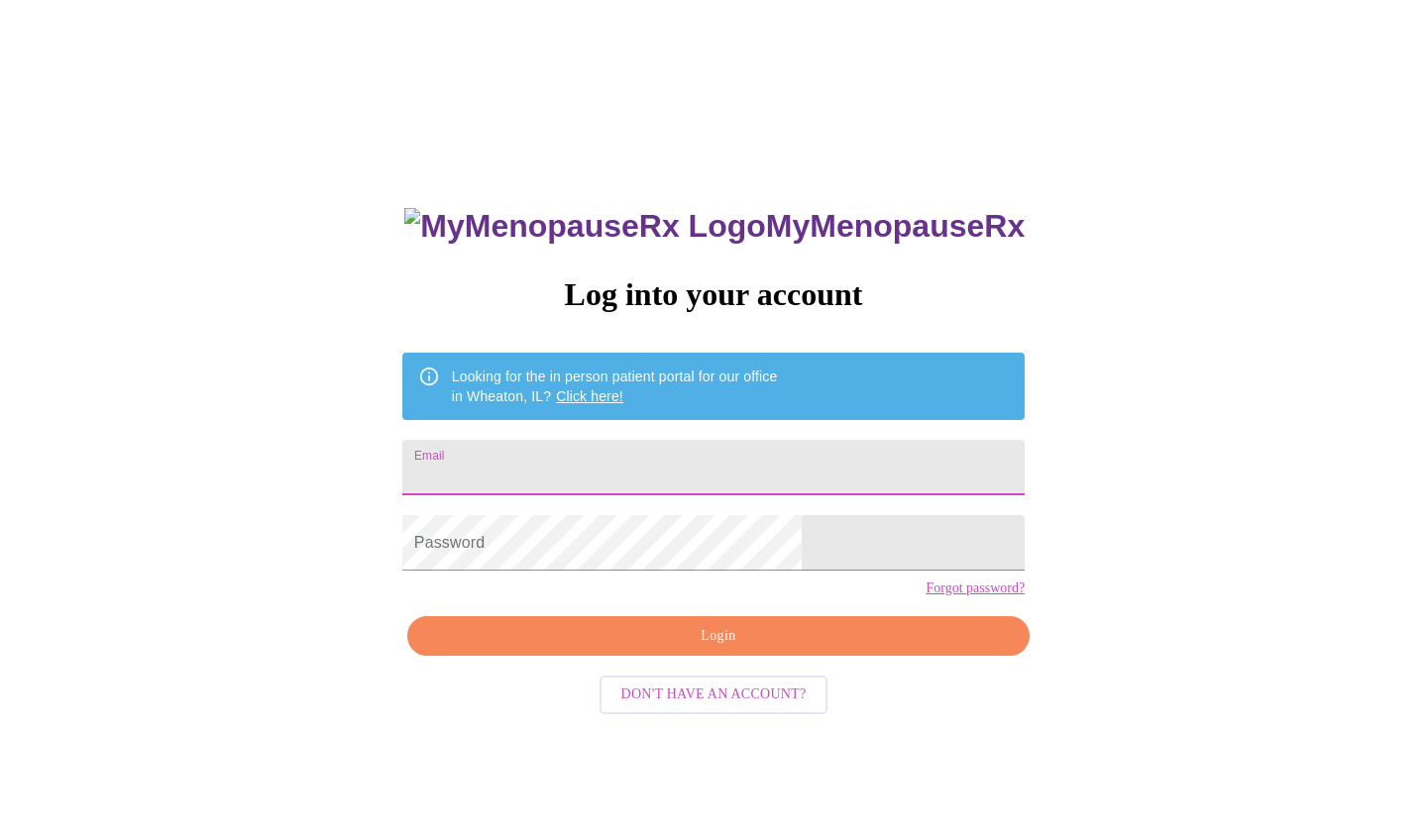 type on "[EMAIL]" 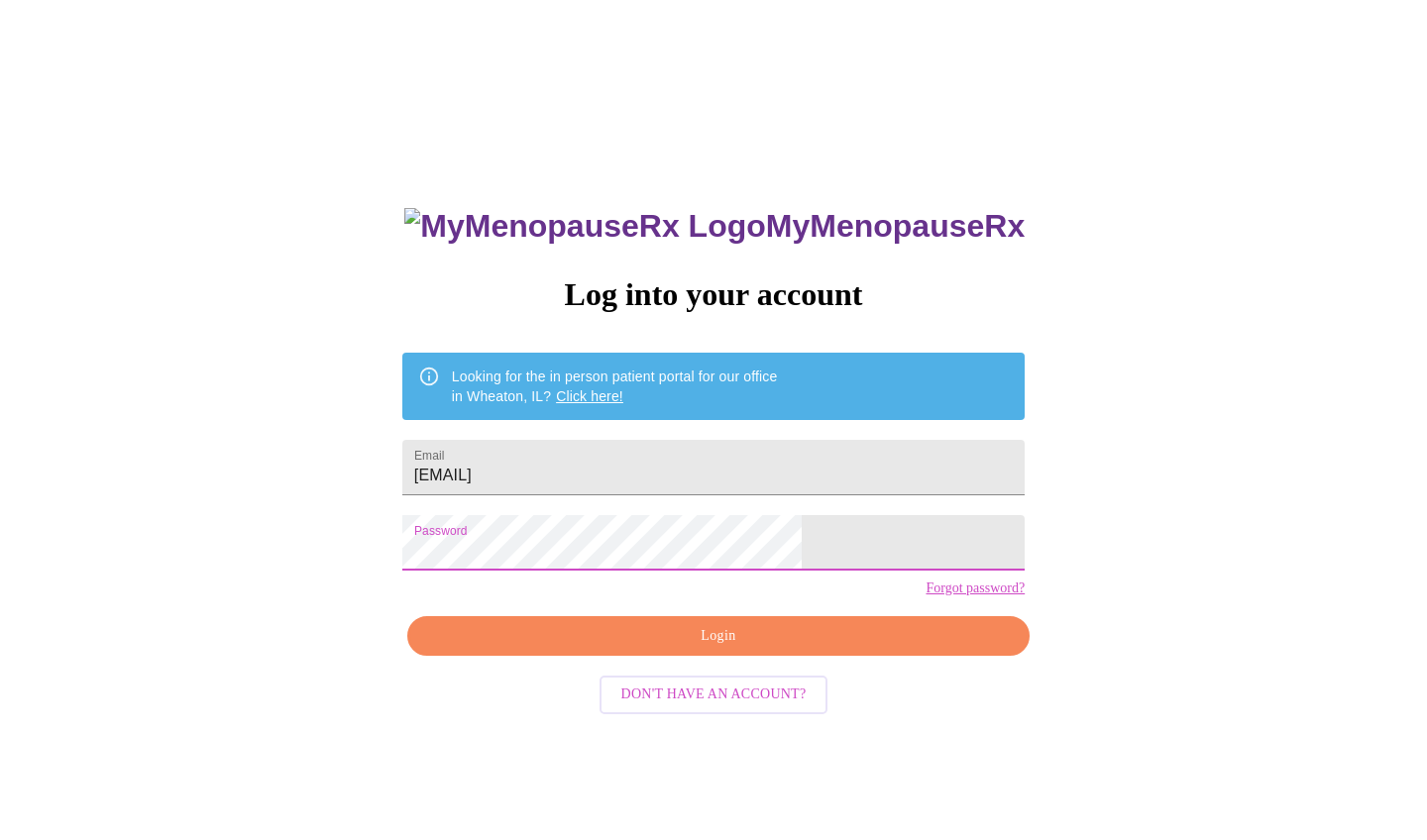 click on "Login" at bounding box center [718, 636] 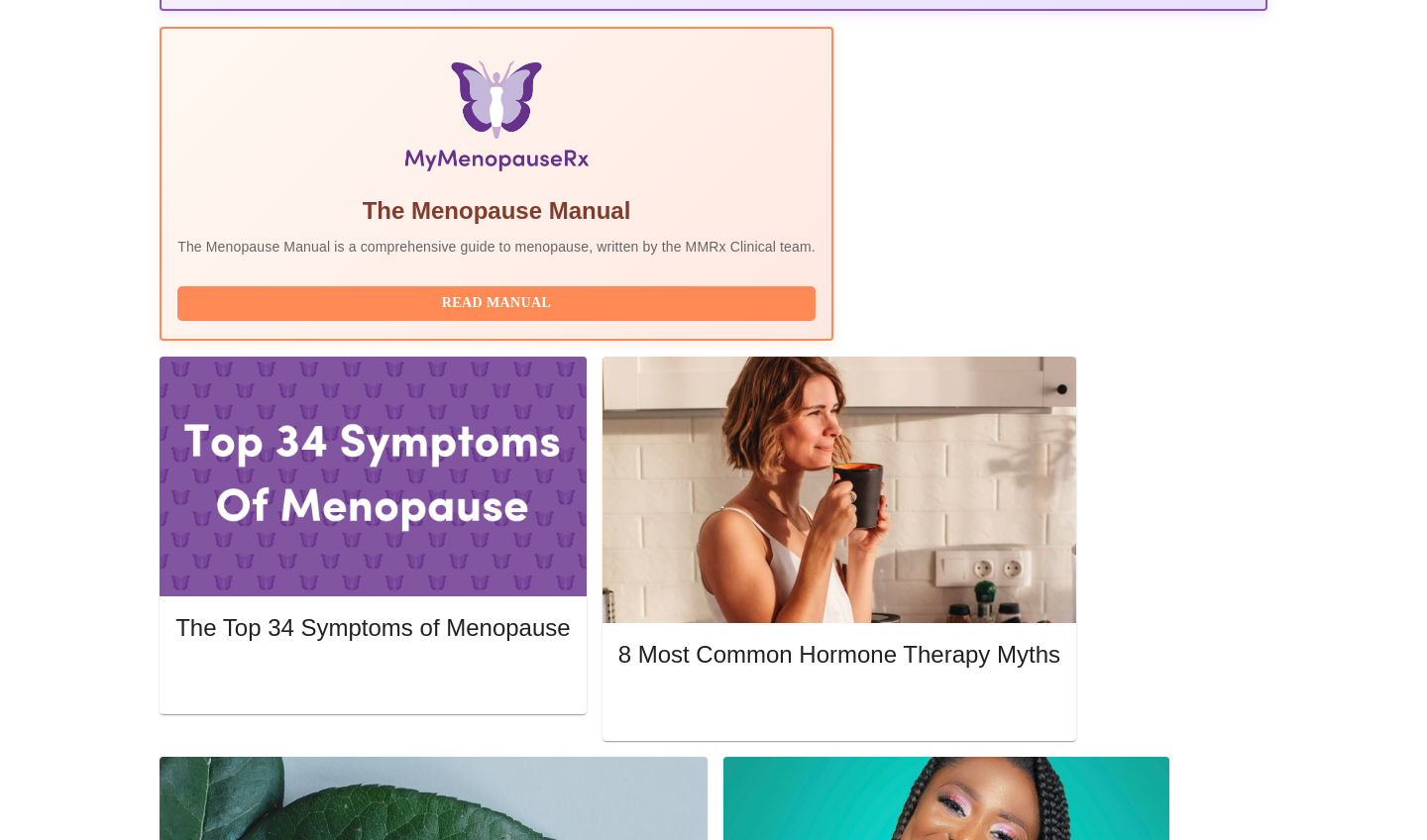 scroll, scrollTop: 606, scrollLeft: 0, axis: vertical 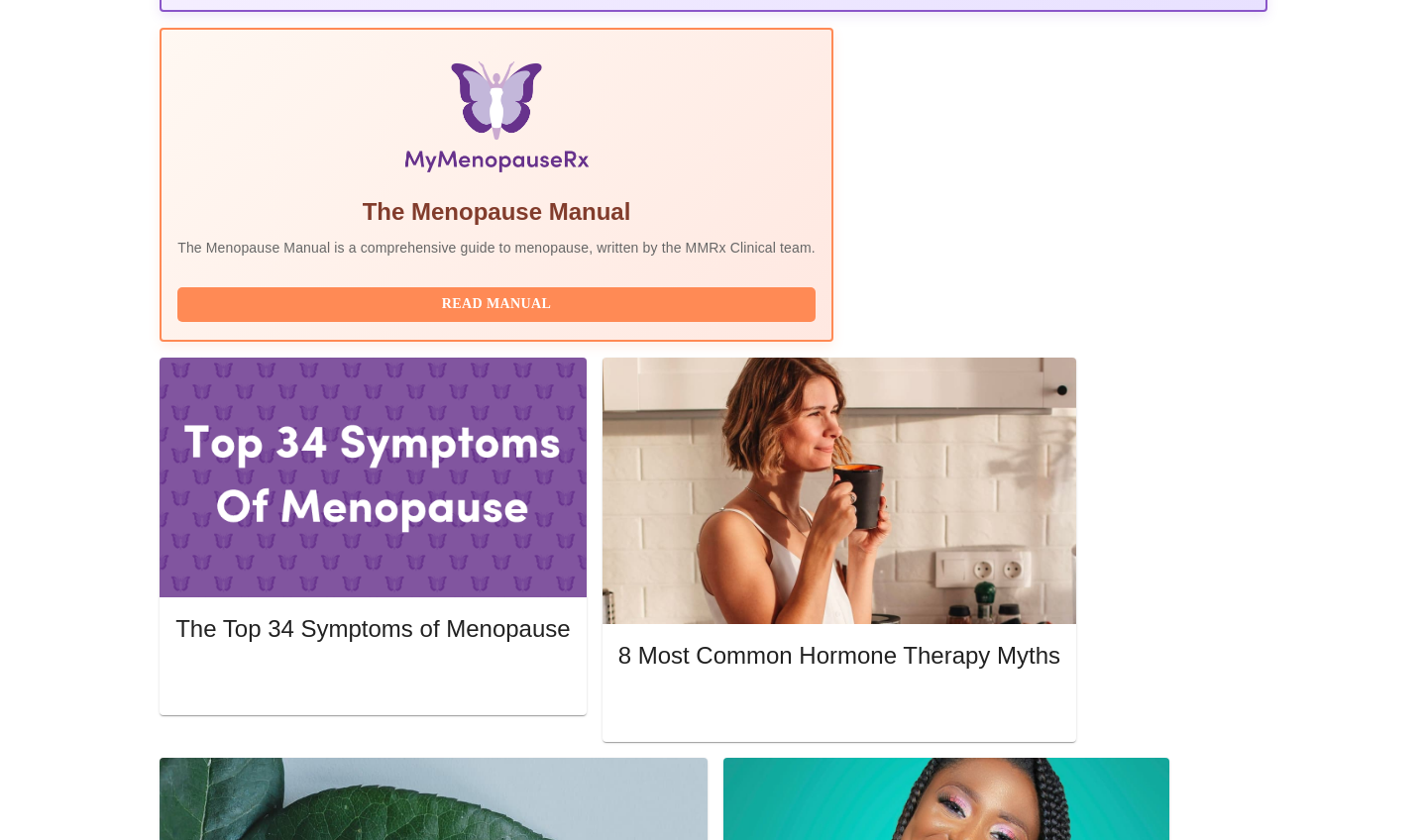click on "Complete Pre-Assessment" at bounding box center (1133, 1921) 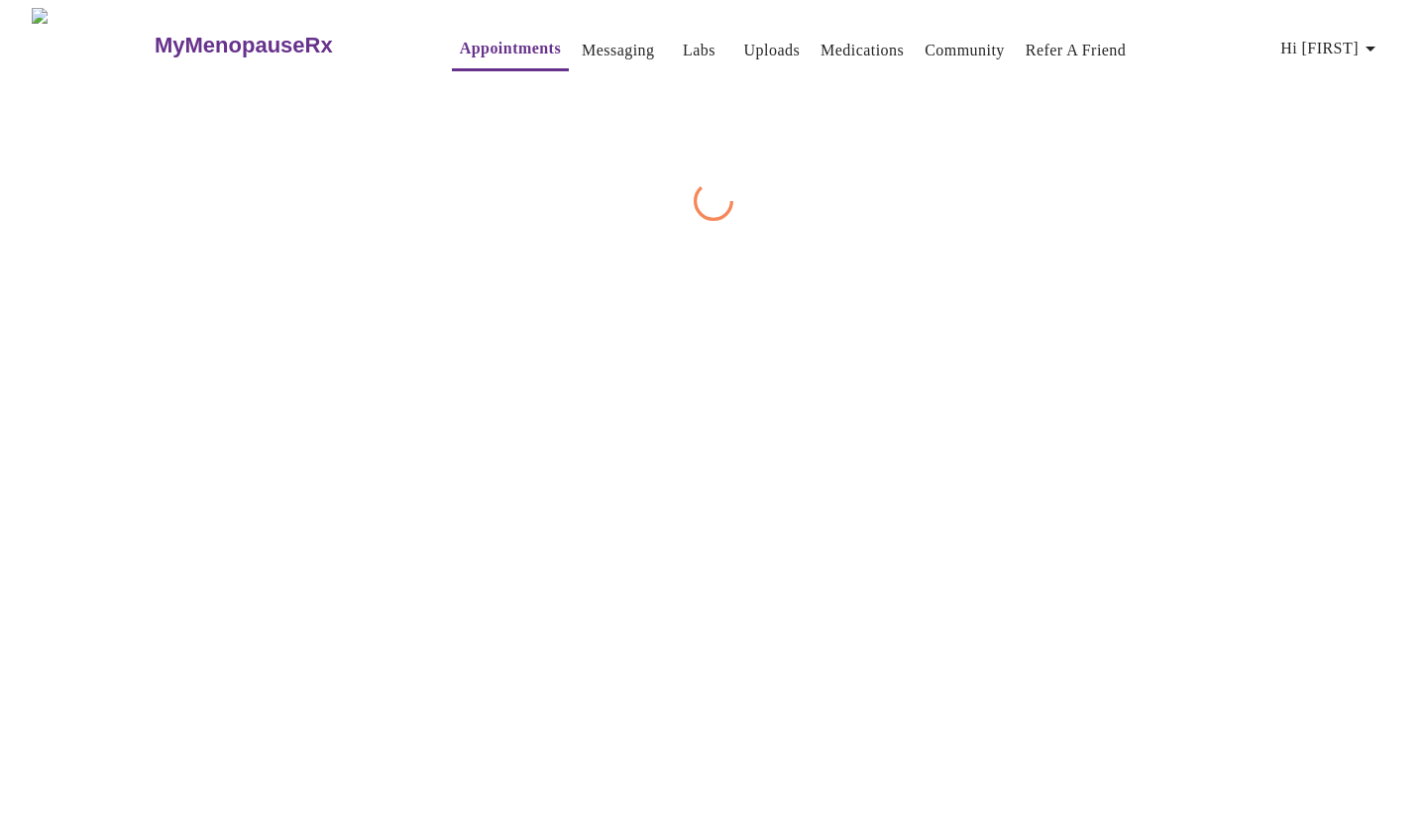 scroll, scrollTop: 0, scrollLeft: 0, axis: both 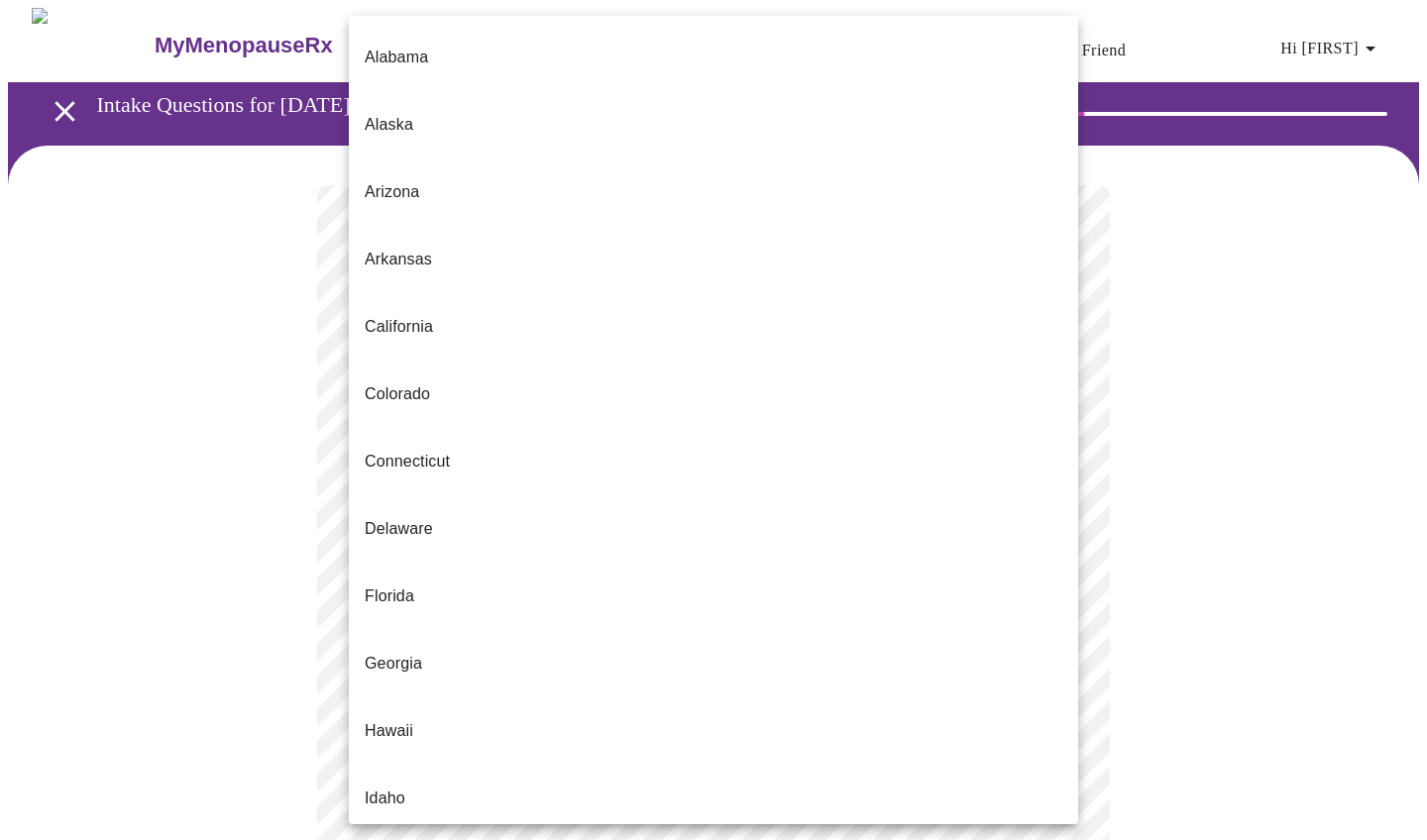 click on "MyMenopauseRx Appointments Messaging Labs Uploads Medications Community Refer a Friend Hi [FIRST]   Intake Questions for [DATE] @ [TIME]-[TIME] 1  /  13 Settings Billing Invoices Log out [STATE]
[STATE]
[STATE]
[STATE]
[STATE]
[STATE]
[STATE]
[STATE]
[STATE]
[STATE]
[STATE]
[STATE]
[STATE]
[STATE]
[STATE]
[STATE]
[STATE]
[STATE]
[STATE]
[STATE]
[STATE]
[STATE]
[STATE]
[STATE]
[STATE]
[STATE]
[STATE]
[STATE]
[STATE]
[STATE]
[STATE]
[STATE]
[STATE]
[STATE]
[STATE]
[STATE]
[STATE]
[STATE]
[STATE]
[STATE]
[STATE]
[STATE]
[STATE]
[STATE]
[STATE]
[STATE]
[STATE]
[STATE]" at bounding box center (714, 911) 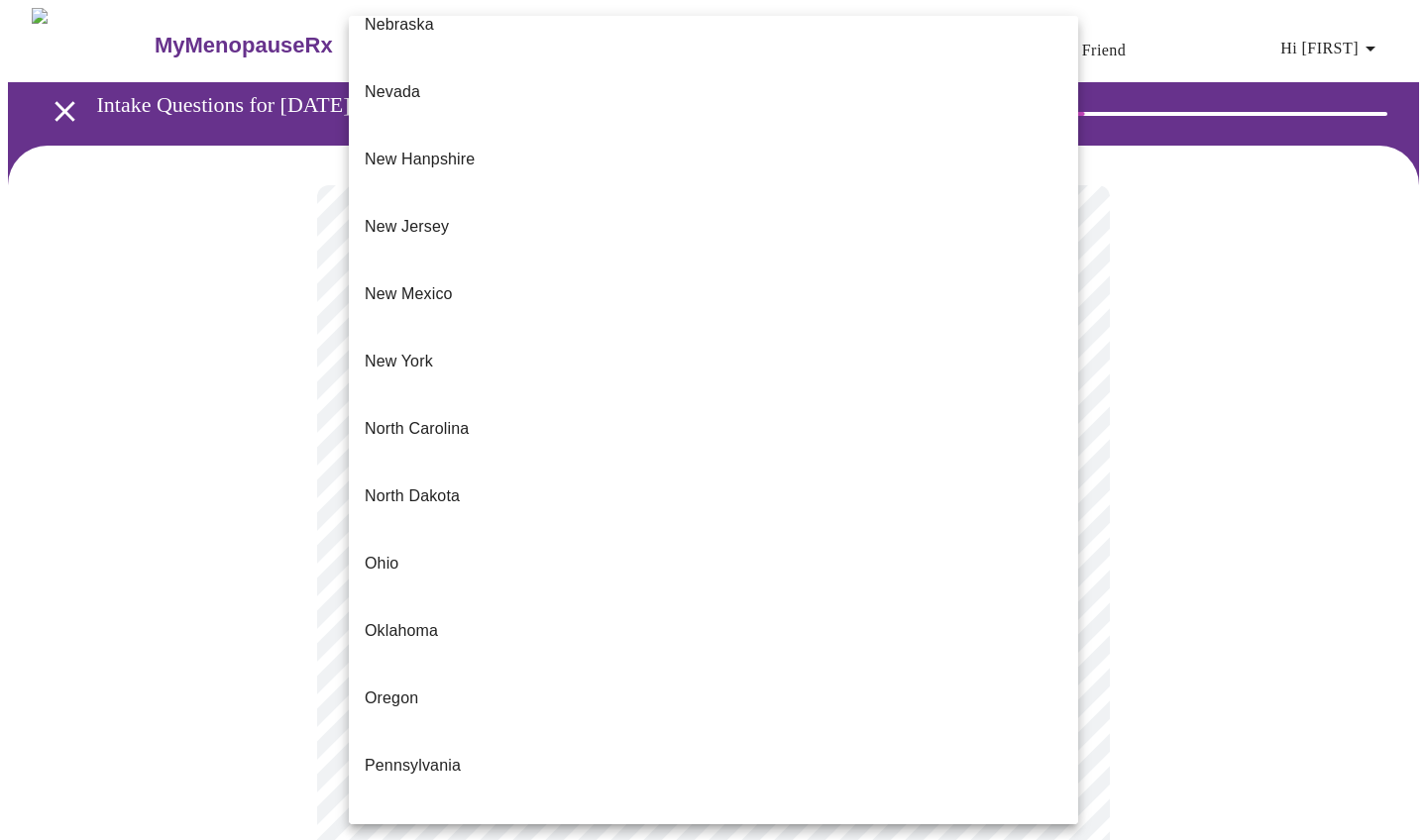 scroll, scrollTop: 1783, scrollLeft: 0, axis: vertical 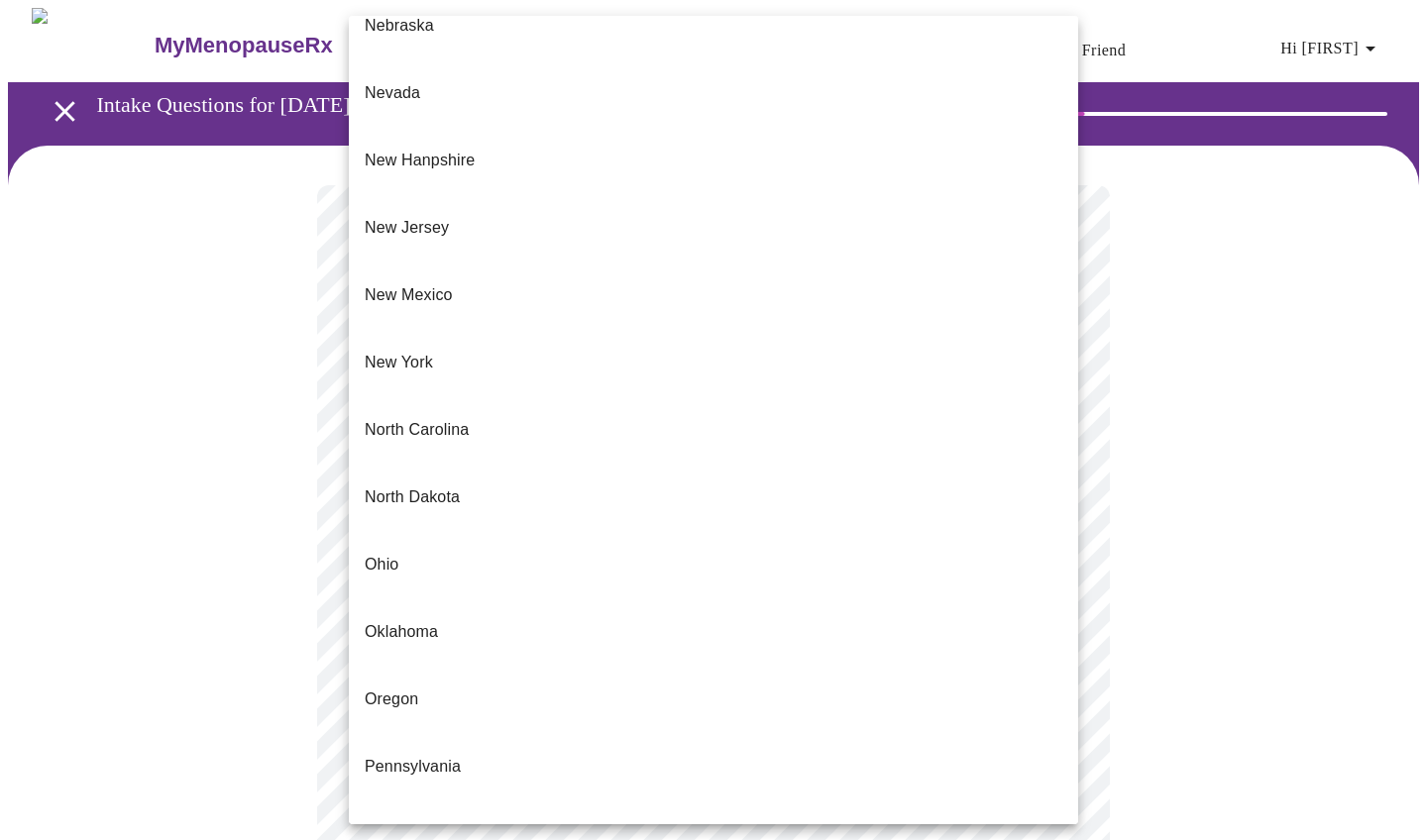 click on "Washington" at bounding box center [714, 1306] 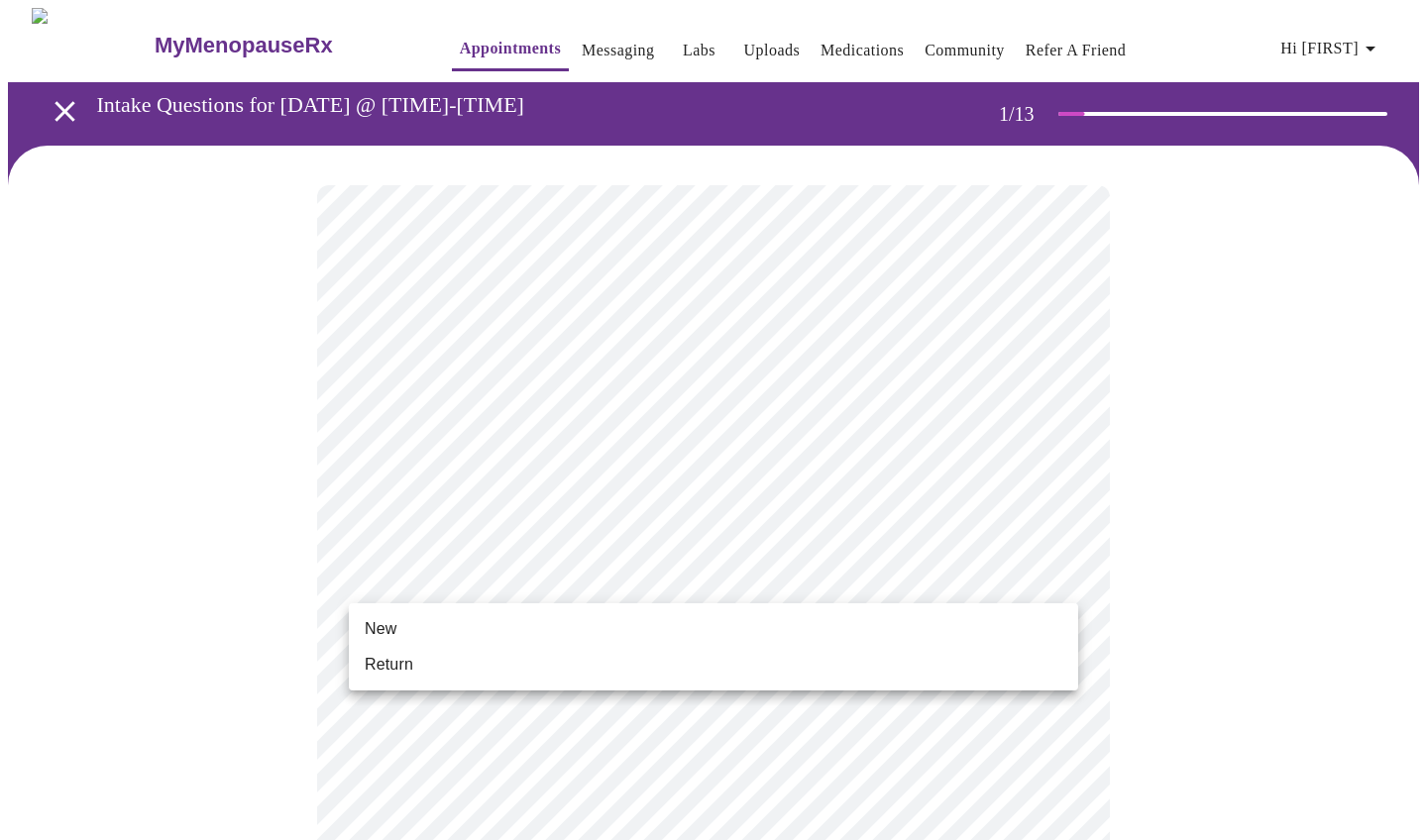 click on "MyMenopauseRx Appointments Messaging Labs Uploads Medications Community Refer a Friend Hi [FIRST]   Intake Questions for [DATE] @ [TIME]-[TIME] 1  /  13 Settings Billing Invoices Log out New Return" at bounding box center [714, 905] 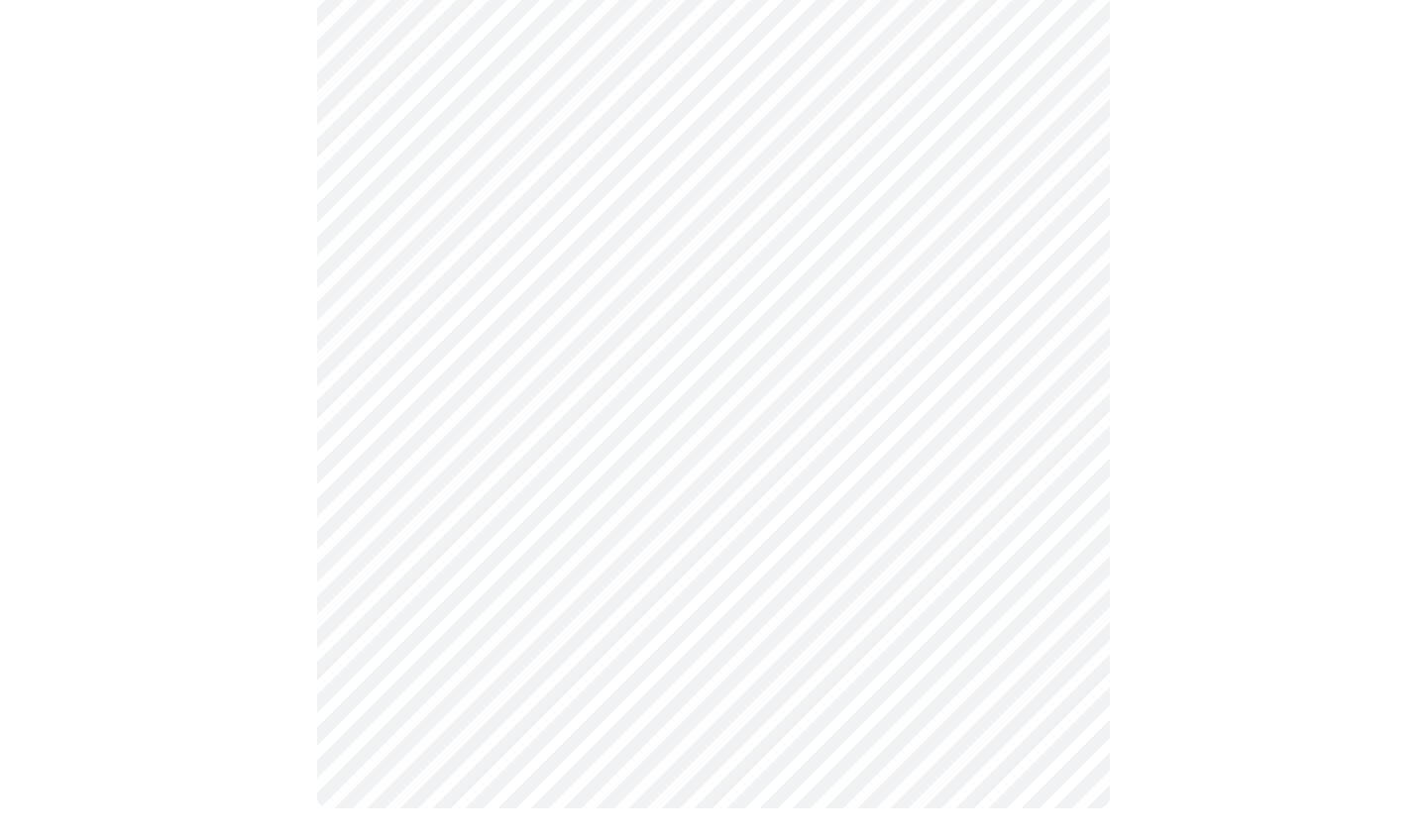 scroll, scrollTop: 0, scrollLeft: 0, axis: both 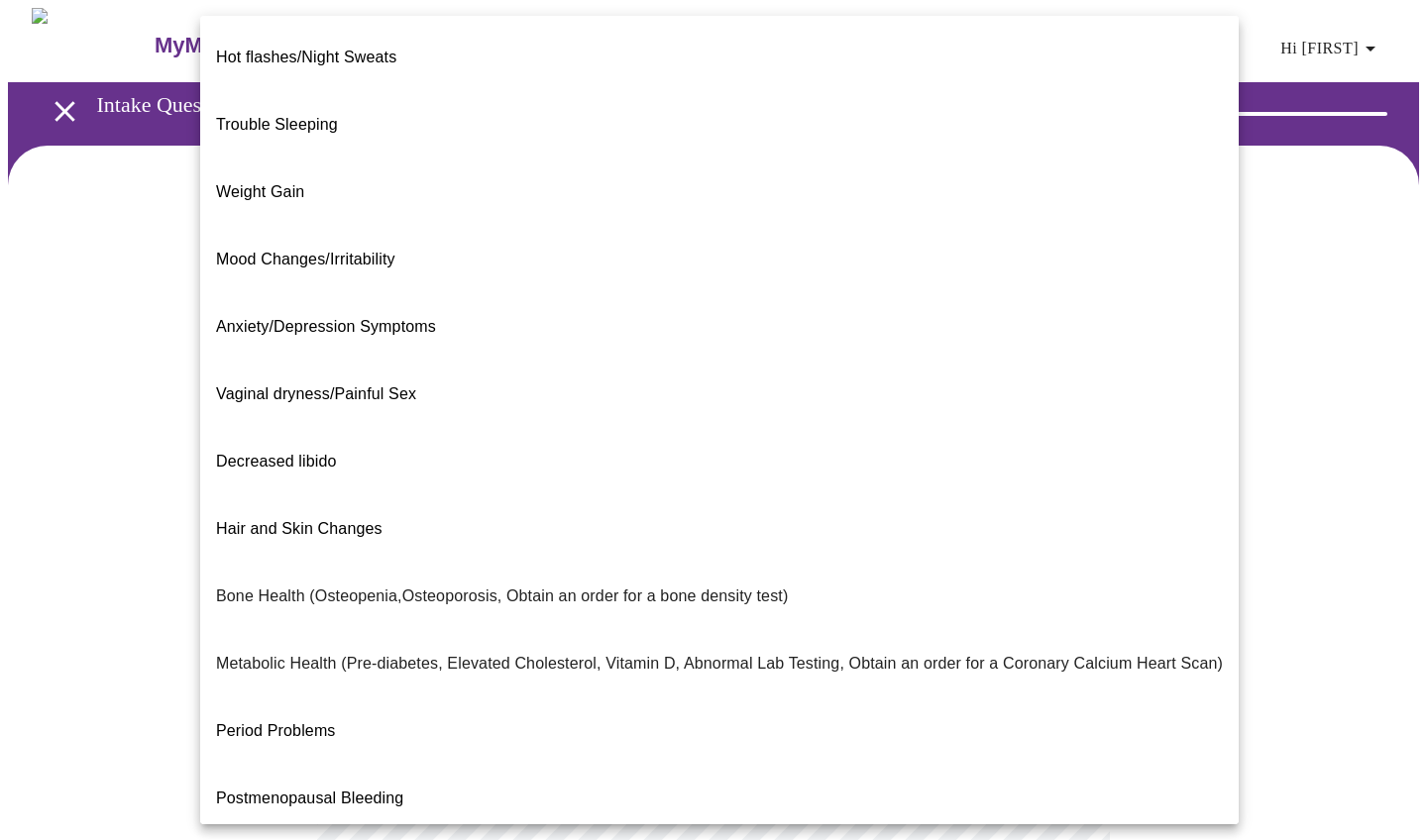 click on "MyMenopauseRx Appointments Messaging Labs Uploads Medications Community Refer a Friend Hi [FIRST]   Intake Questions for [DATE] @ [TIME]-[TIME] 2  /  13 Settings Billing Invoices Log out Hot flashes/Night Sweats
Trouble Sleeping
Weight Gain
Mood Changes/Irritability
Anxiety/Depression Symptoms
Vaginal dryness/Painful Sex
Decreased libido
Hair and Skin Changes
Bone Health (Osteopenia,Osteoporosis, Obtain an order for a bone density test)
Metabolic Health (Pre-diabetes, Elevated Cholesterol, Vitamin D, Abnormal Lab Testing, Obtain an order for a Coronary Calcium Heart Scan)
Period Problems
Postmenopausal Bleeding
Orgasms are weak
UTI Symptoms
Vaginal Infection
Herpes (oral, genital)
STD Testing
I feel great - just need a refill.
Other" at bounding box center [714, 601] 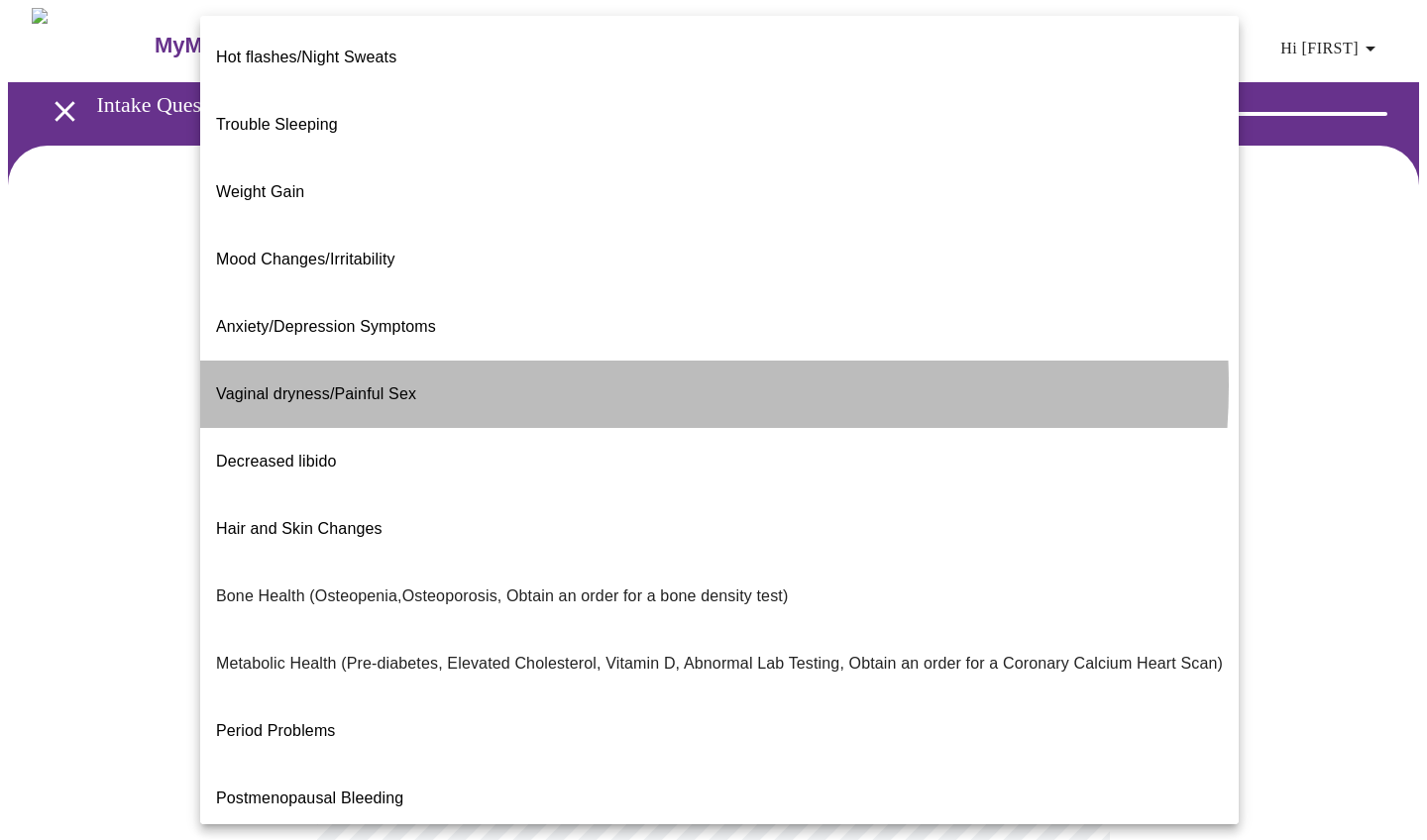 click on "Vaginal dryness/Painful Sex" at bounding box center (719, 394) 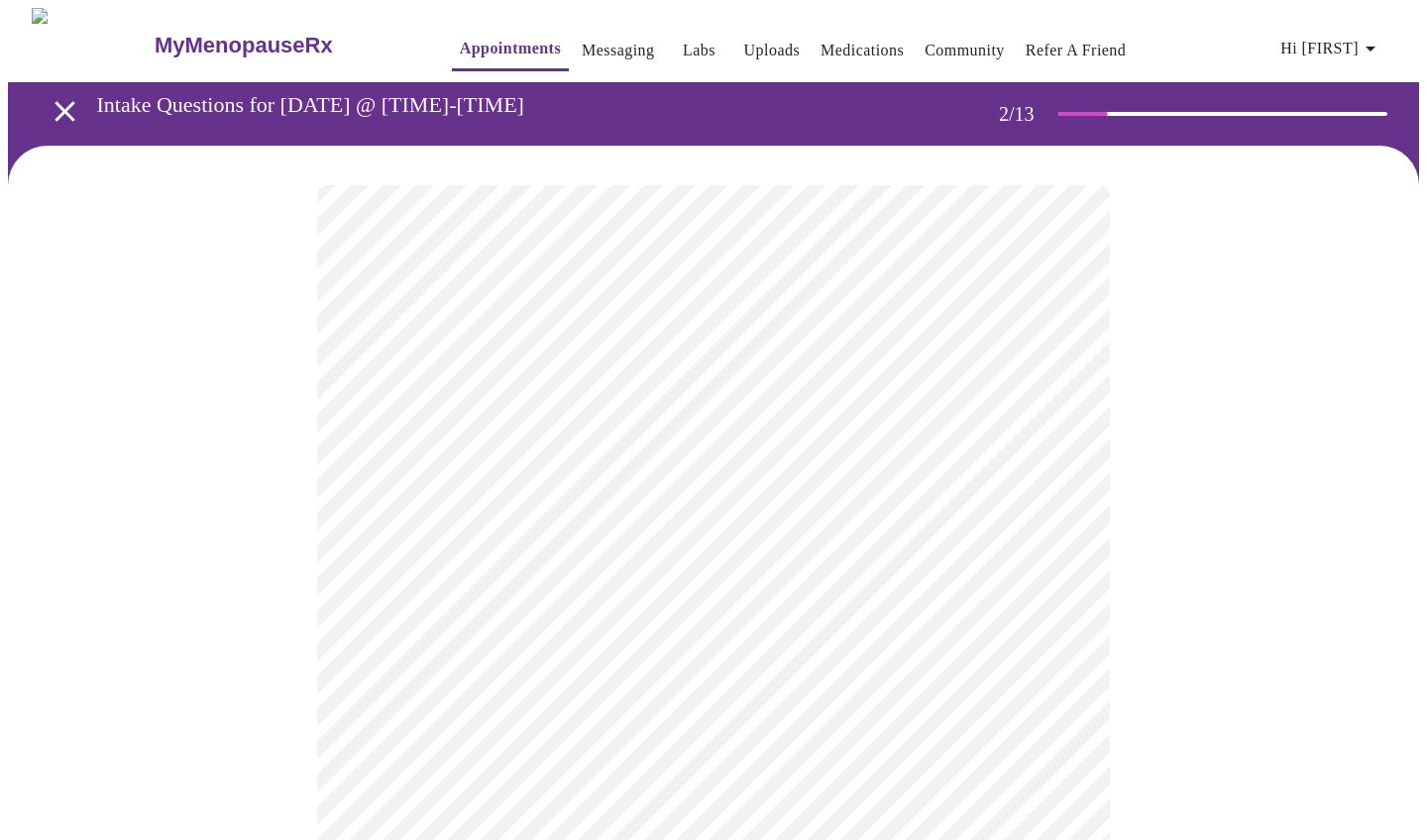 click on "MyMenopauseRx Appointments Messaging Labs Uploads Medications Community Refer a Friend Hi [FIRST]   Intake Questions for [DATE] @ [TIME]-[TIME] 2  /  13 Settings Billing Invoices Log out" at bounding box center (714, 596) 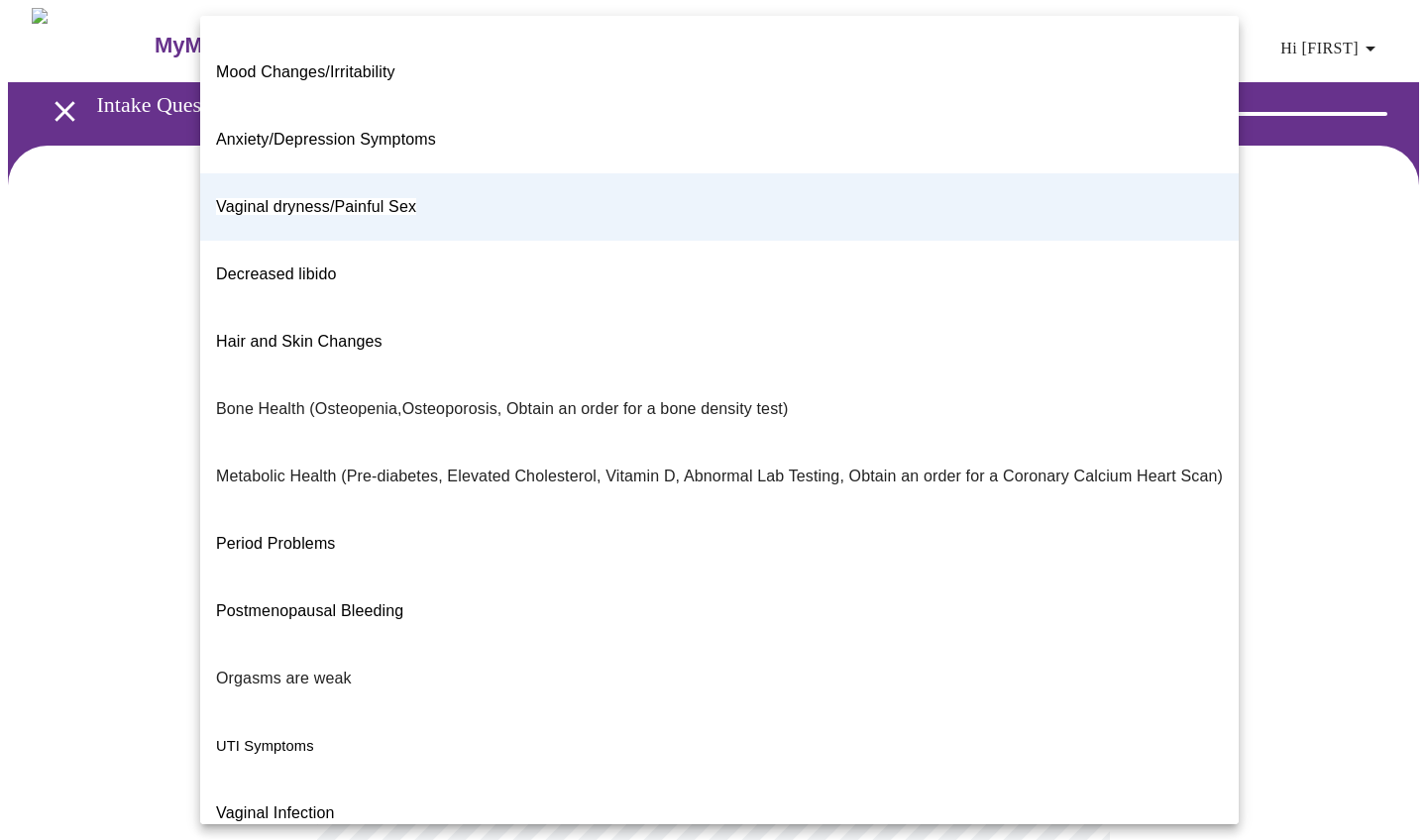 scroll, scrollTop: 186, scrollLeft: 0, axis: vertical 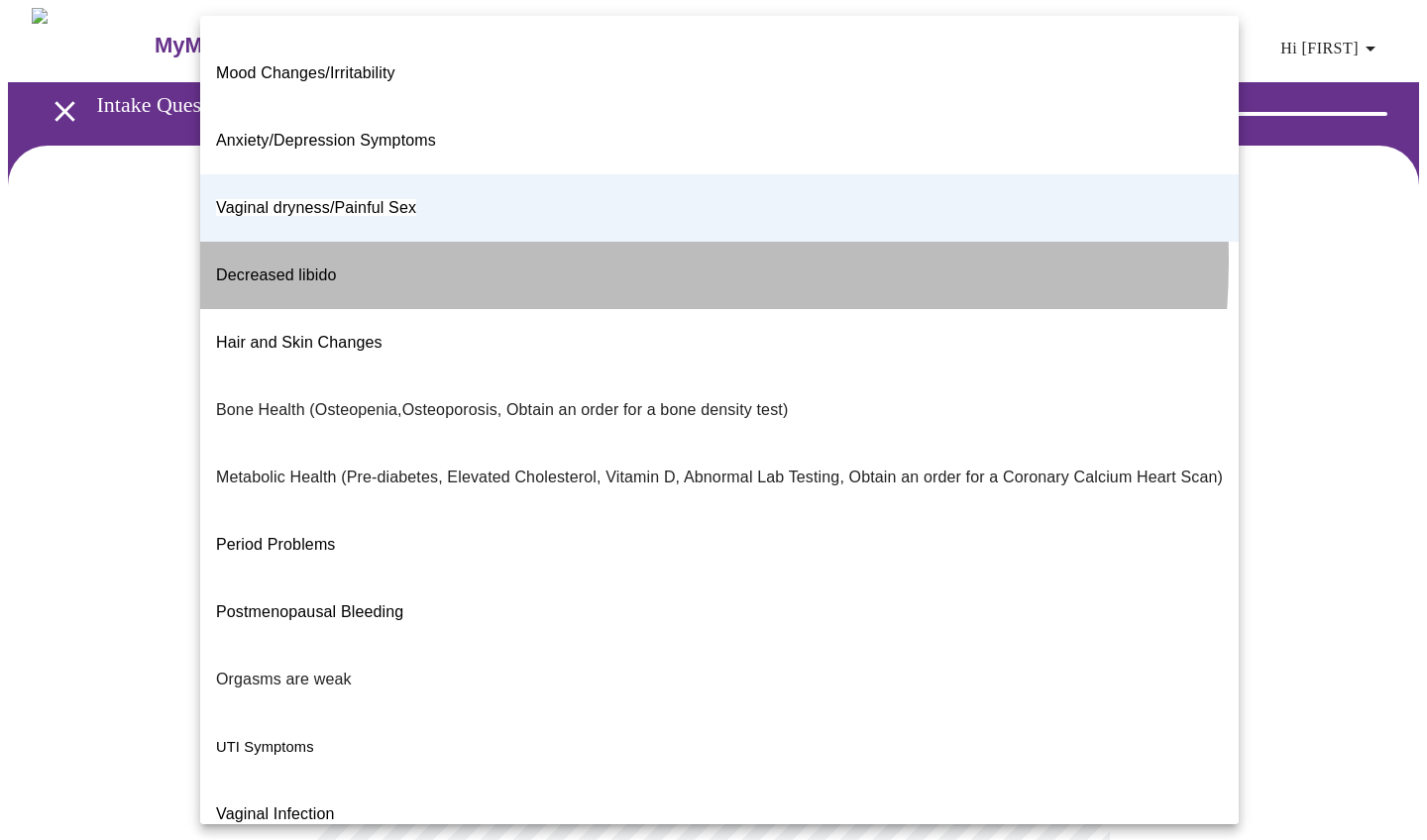 click on "Decreased libido" at bounding box center (719, 275) 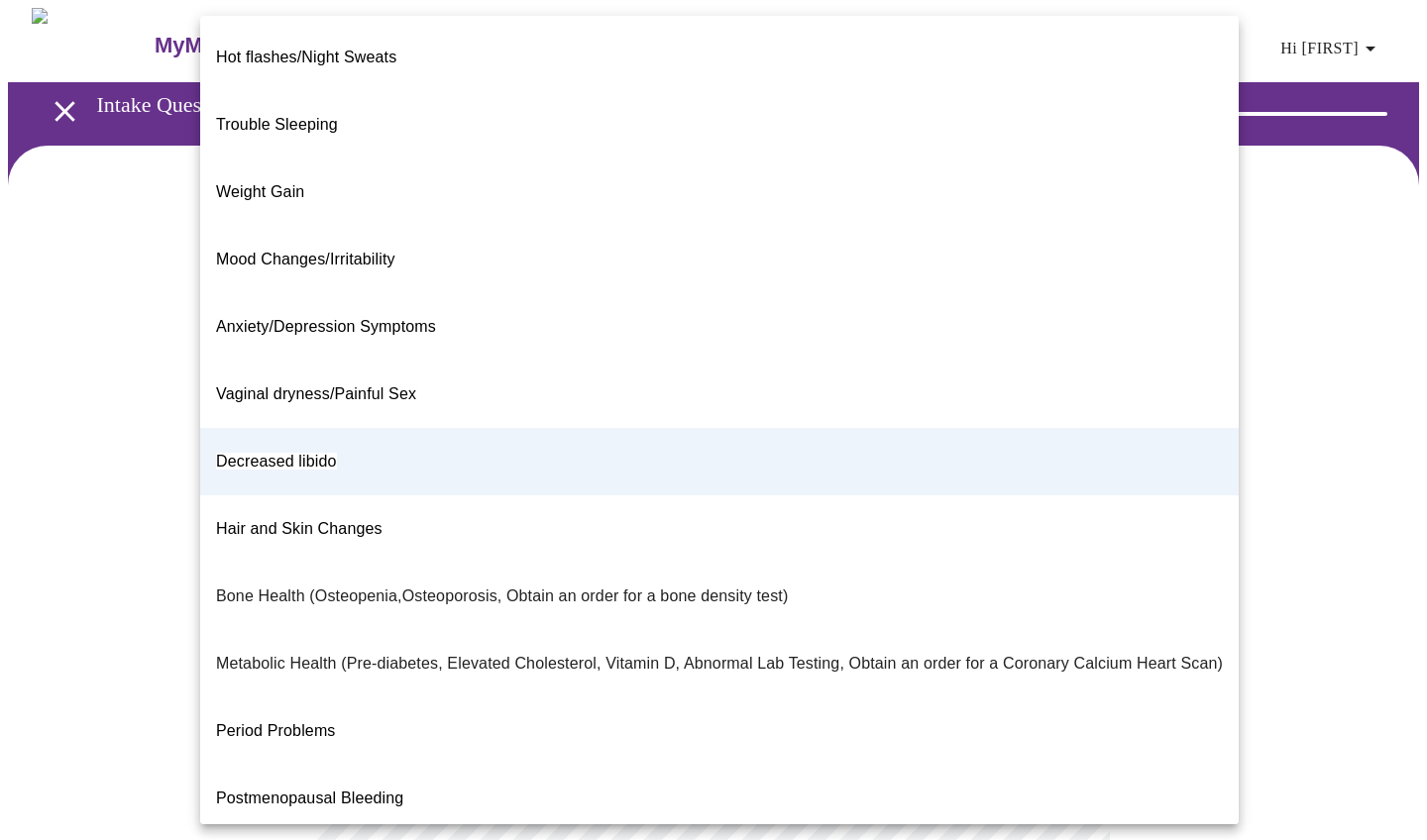 click on "MyMenopauseRx Appointments Messaging Labs Uploads Medications Community Refer a Friend Hi [FIRST]   Intake Questions for [DATE] @ [TIME]-[TIME] 2  /  13 Settings Billing Invoices Log out Hot flashes/Night Sweats
Trouble Sleeping
Weight Gain
Mood Changes/Irritability
Anxiety/Depression Symptoms
Vaginal dryness/Painful Sex
Decreased libido
Hair and Skin Changes
Bone Health (Osteopenia,Osteoporosis, Obtain an order for a bone density test)
Metabolic Health (Pre-diabetes, Elevated Cholesterol, Vitamin D, Abnormal Lab Testing, Obtain an order for a Coronary Calcium Heart Scan)
Period Problems
Postmenopausal Bleeding
Orgasms are weak
UTI Symptoms
Vaginal Infection
Herpes (oral, genital)
STD Testing
I feel great - just need a refill.
Other" at bounding box center [714, 596] 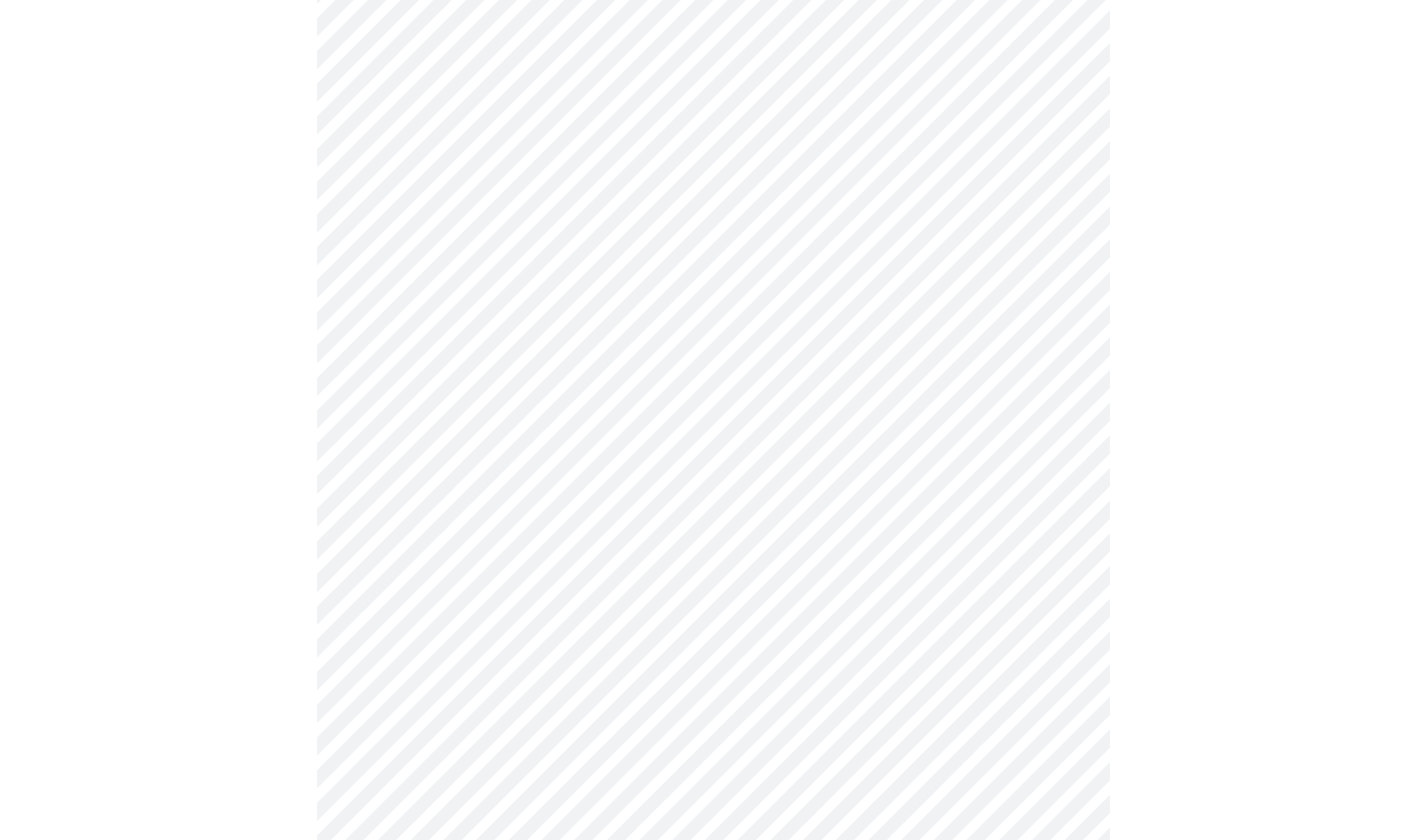 scroll, scrollTop: 204, scrollLeft: 0, axis: vertical 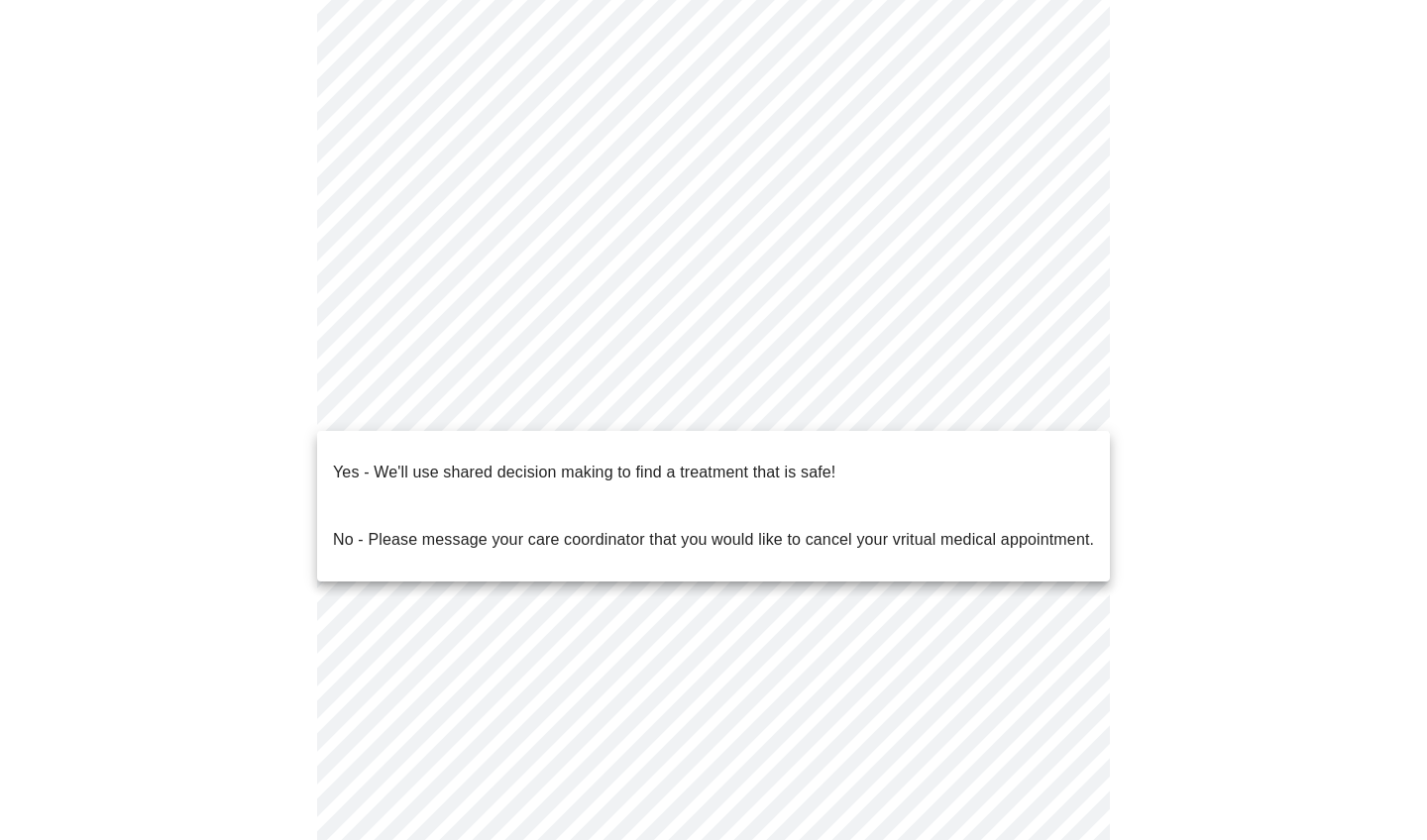 click on "MyMenopauseRx Appointments Messaging Labs Uploads Medications Community Refer a Friend Hi [FIRST]   Intake Questions for [DATE] @ [TIME]-[TIME] 2  /  13 Settings Billing Invoices Log out Yes - We'll use shared decision making to find a treatment that is safe!
No - Please message your care coordinator that you would like to cancel your vritual medical appointment." at bounding box center [714, 392] 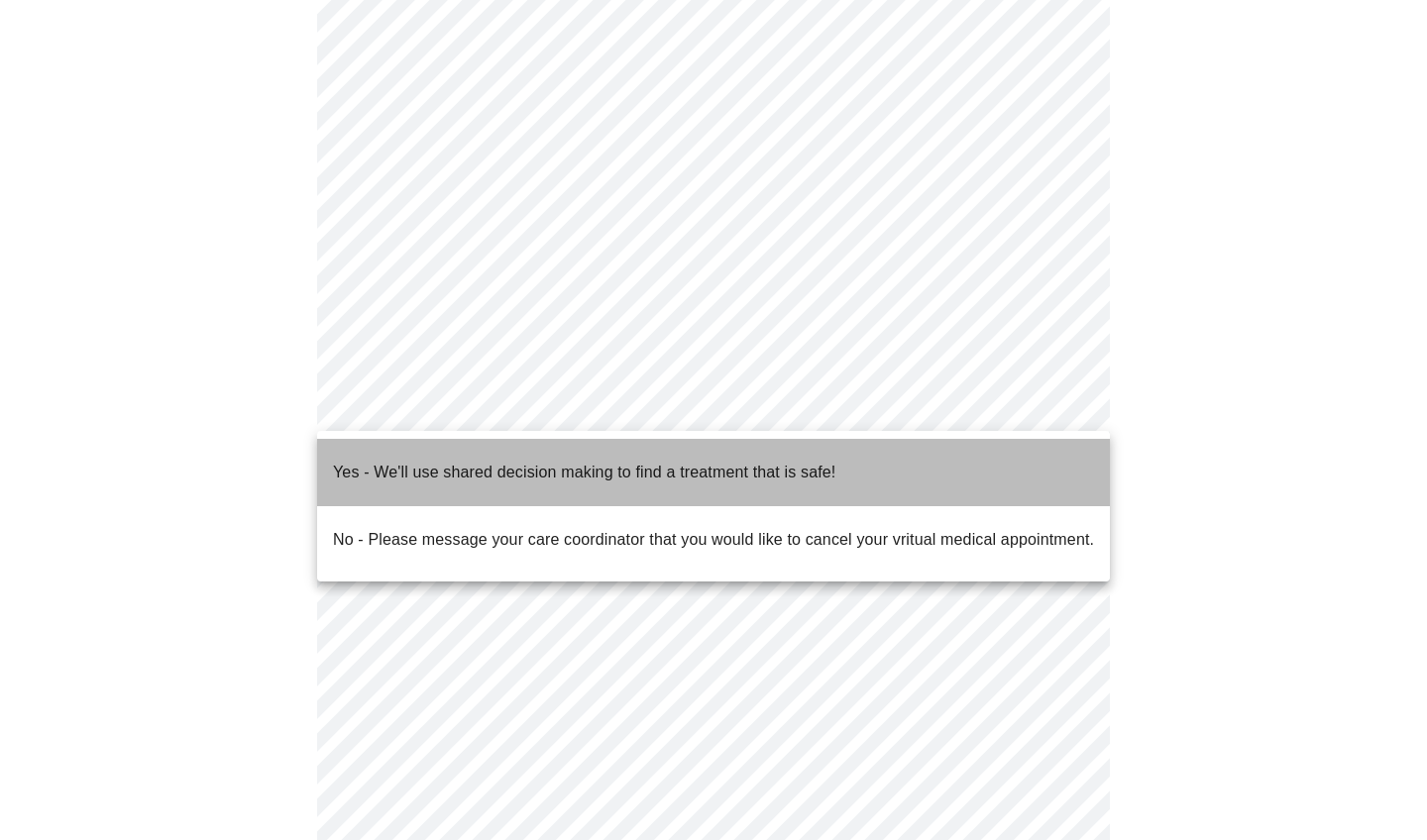click on "Yes - We'll use shared decision making to find a treatment that is safe!" at bounding box center (714, 472) 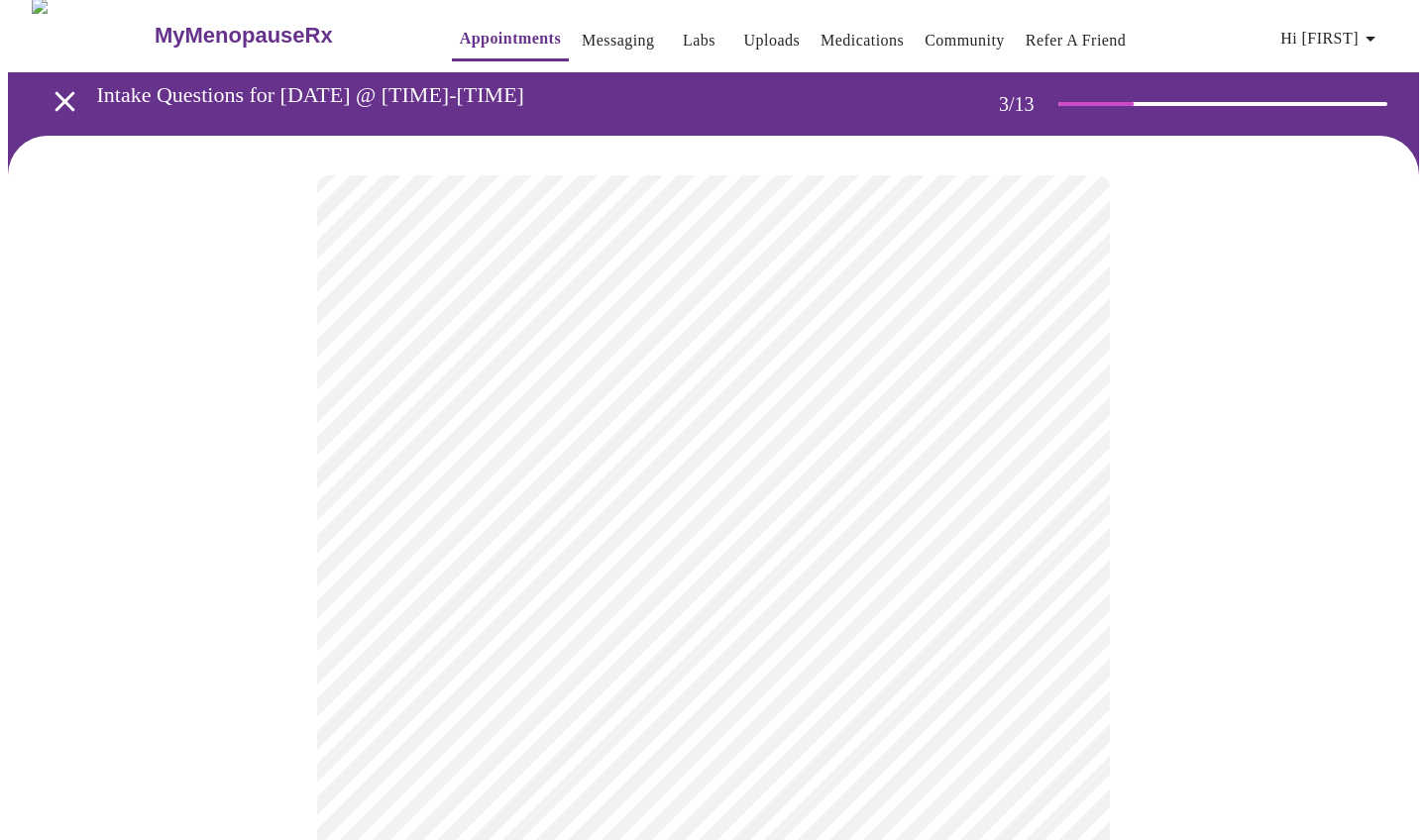 scroll, scrollTop: 5, scrollLeft: 0, axis: vertical 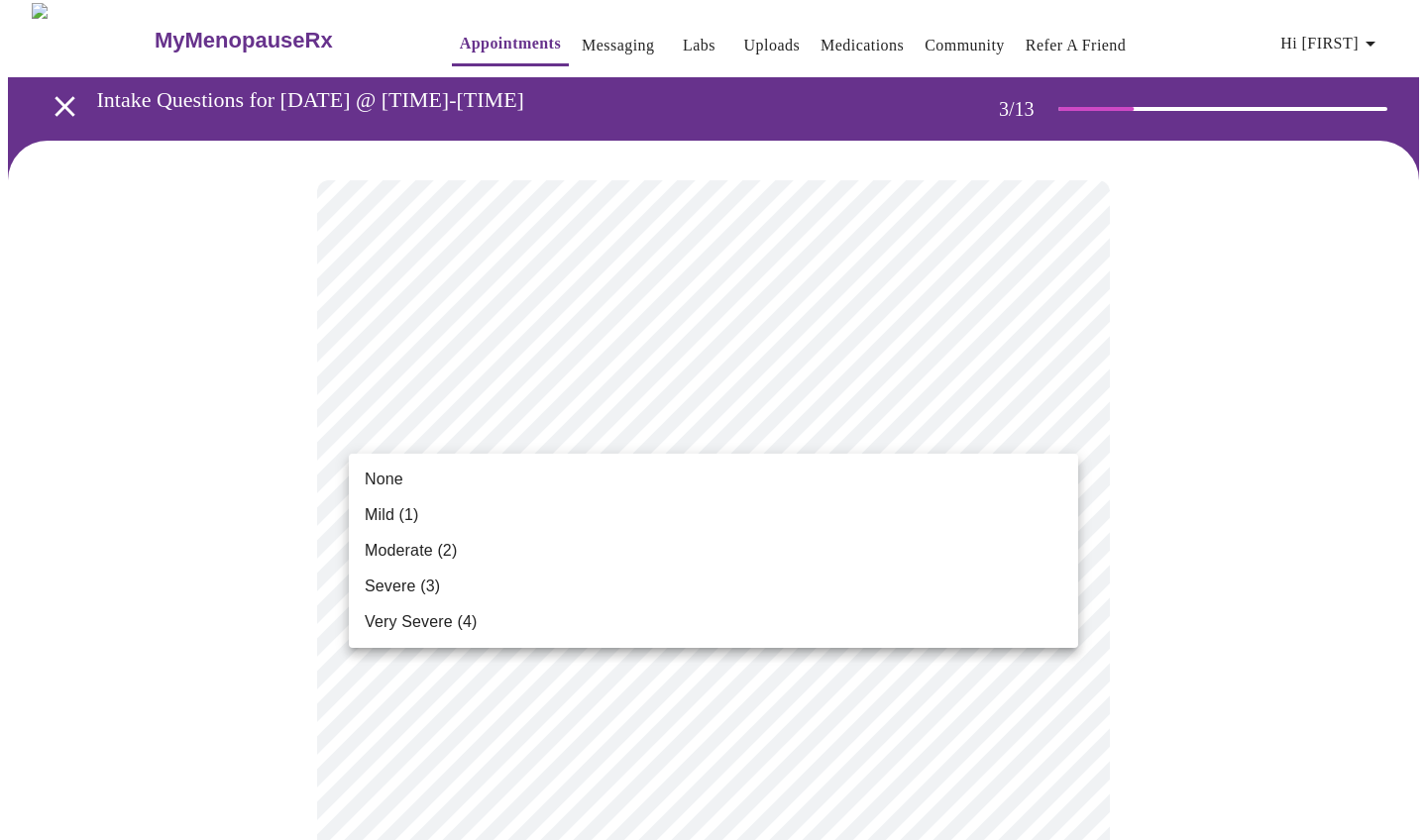 click on "MyMenopauseRx Appointments Messaging Labs Uploads Medications Community Refer a Friend Hi [FIRST]   Intake Questions for [DATE] @ [TIME]-[TIME] 3  /  13 Settings Billing Invoices Log out None Mild (1) Moderate (2) Severe (3)  Very Severe (4)" at bounding box center (714, 1336) 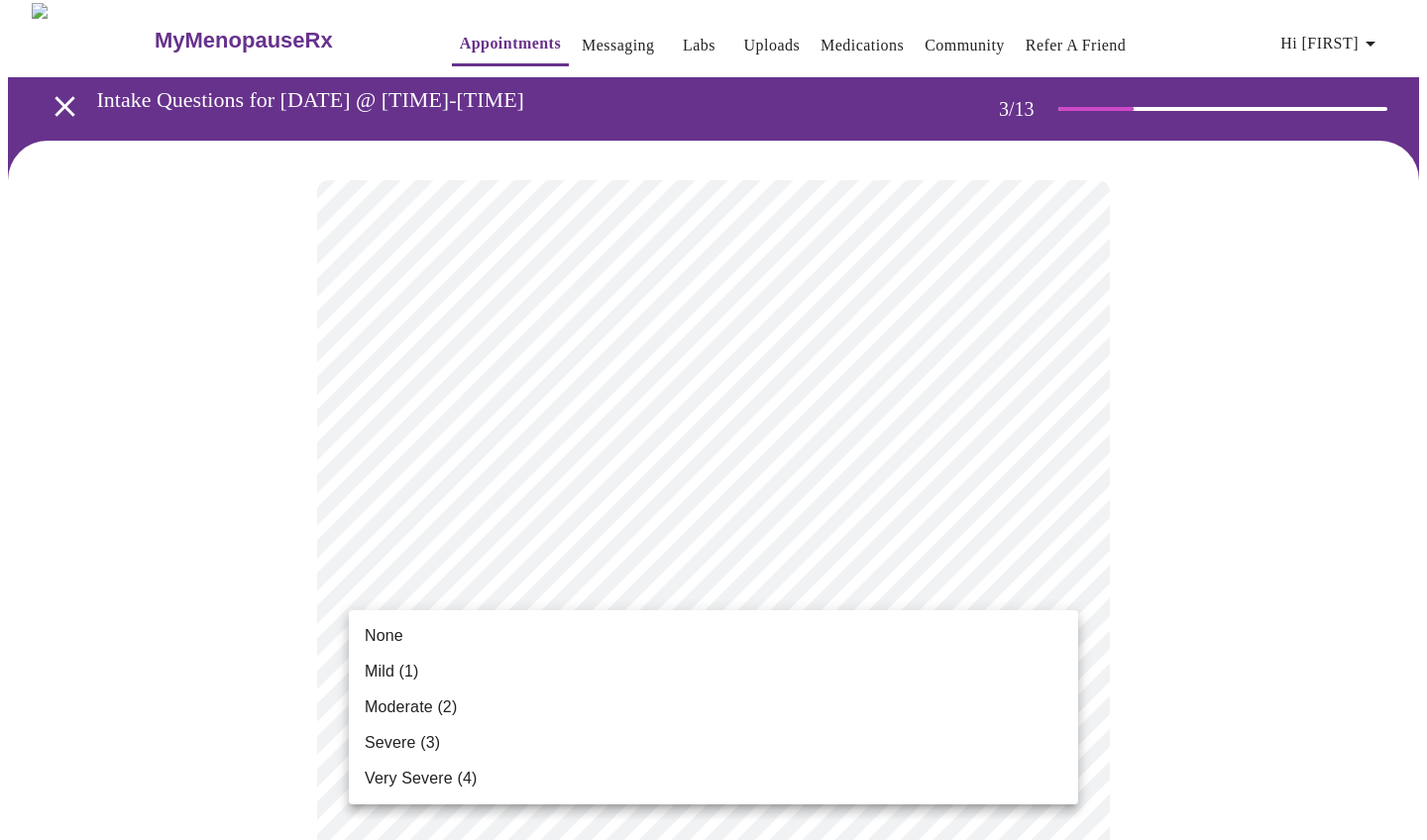 click on "MyMenopauseRx Appointments Messaging Labs Uploads Medications Community Refer a Friend Hi [FIRST]   Intake Questions for [DATE] @ [TIME]-[TIME] 3  /  13 Settings Billing Invoices Log out None Mild (1) Moderate (2) Severe (3) Very Severe (4)" at bounding box center (714, 1302) 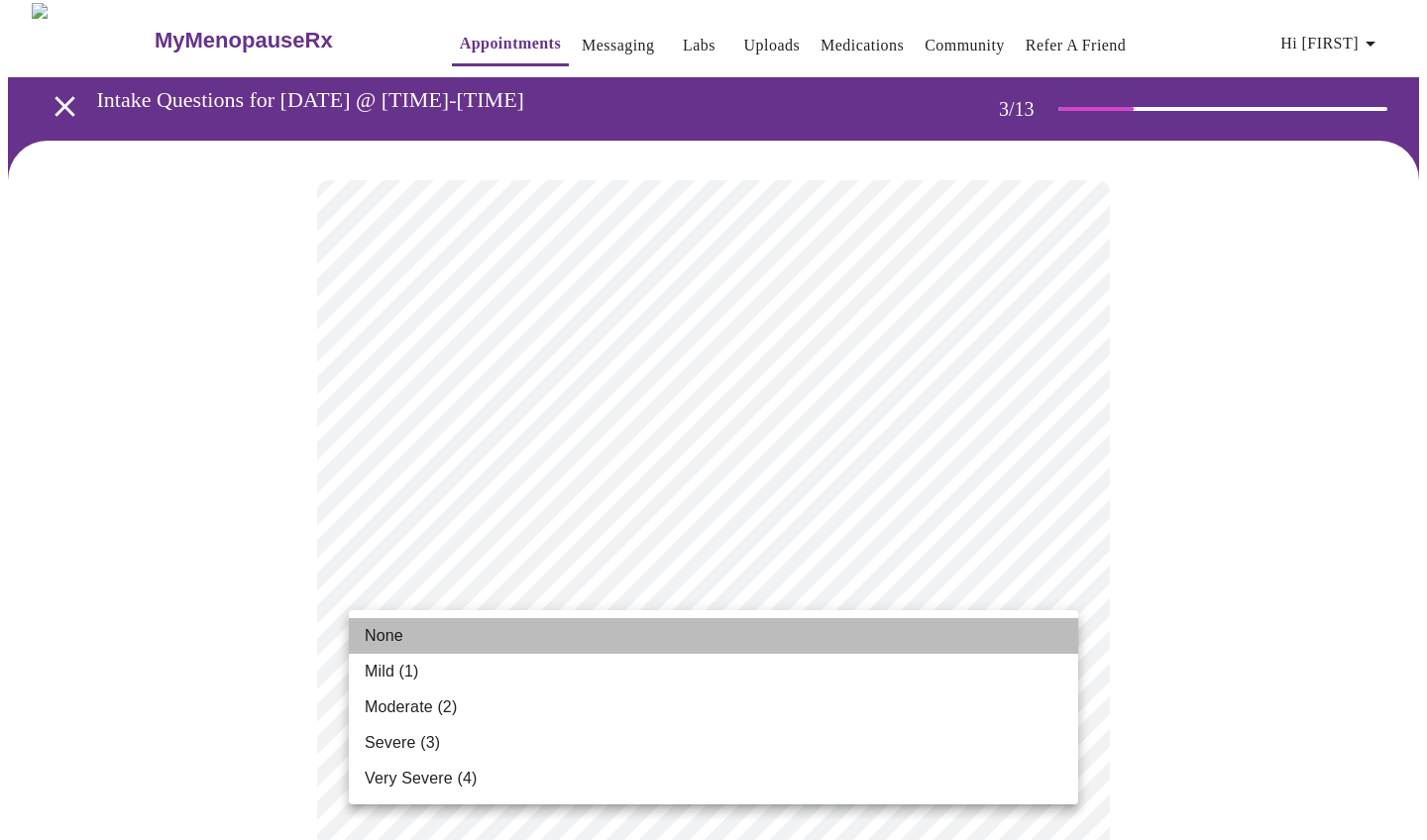 click on "None" at bounding box center [714, 636] 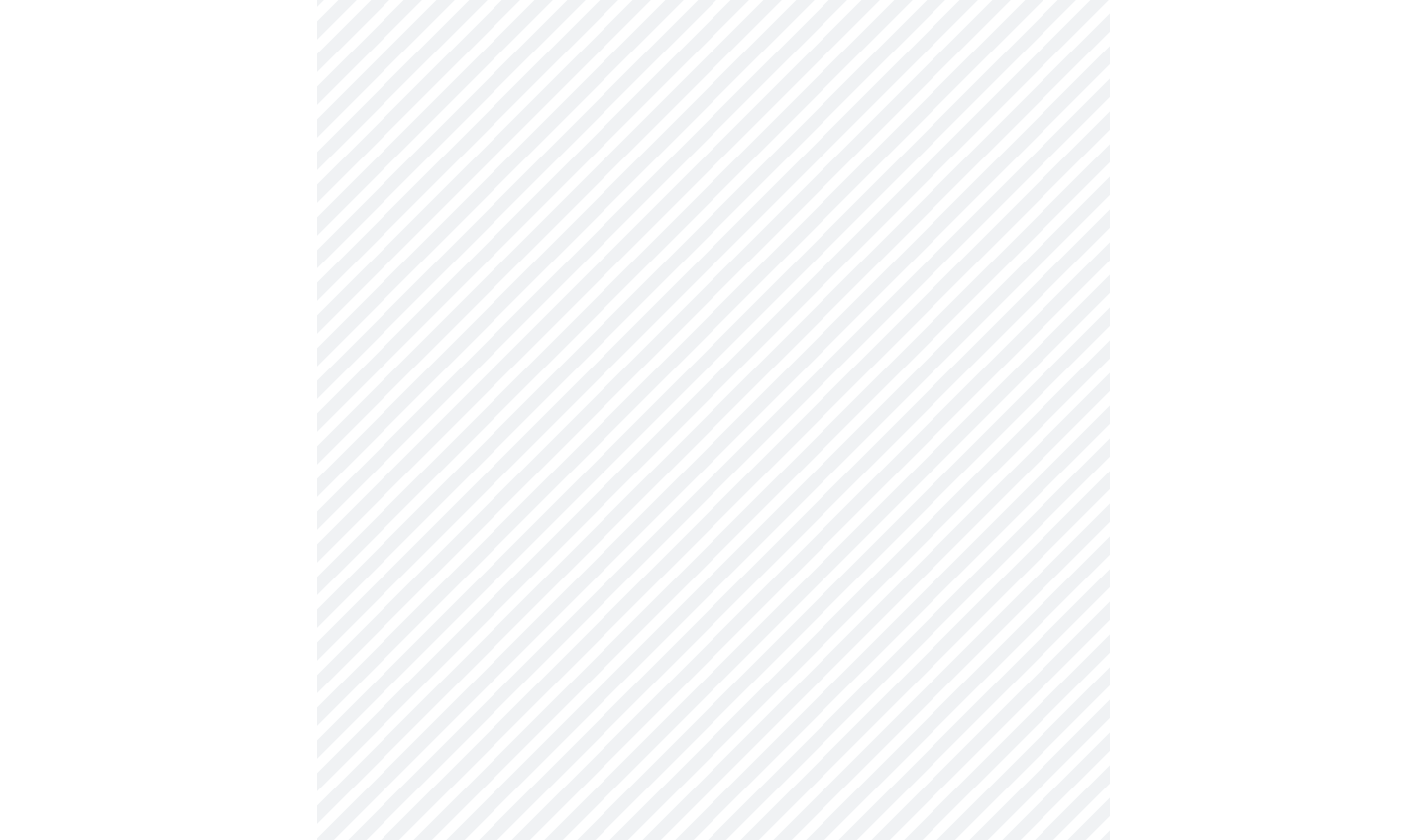 scroll, scrollTop: 291, scrollLeft: 0, axis: vertical 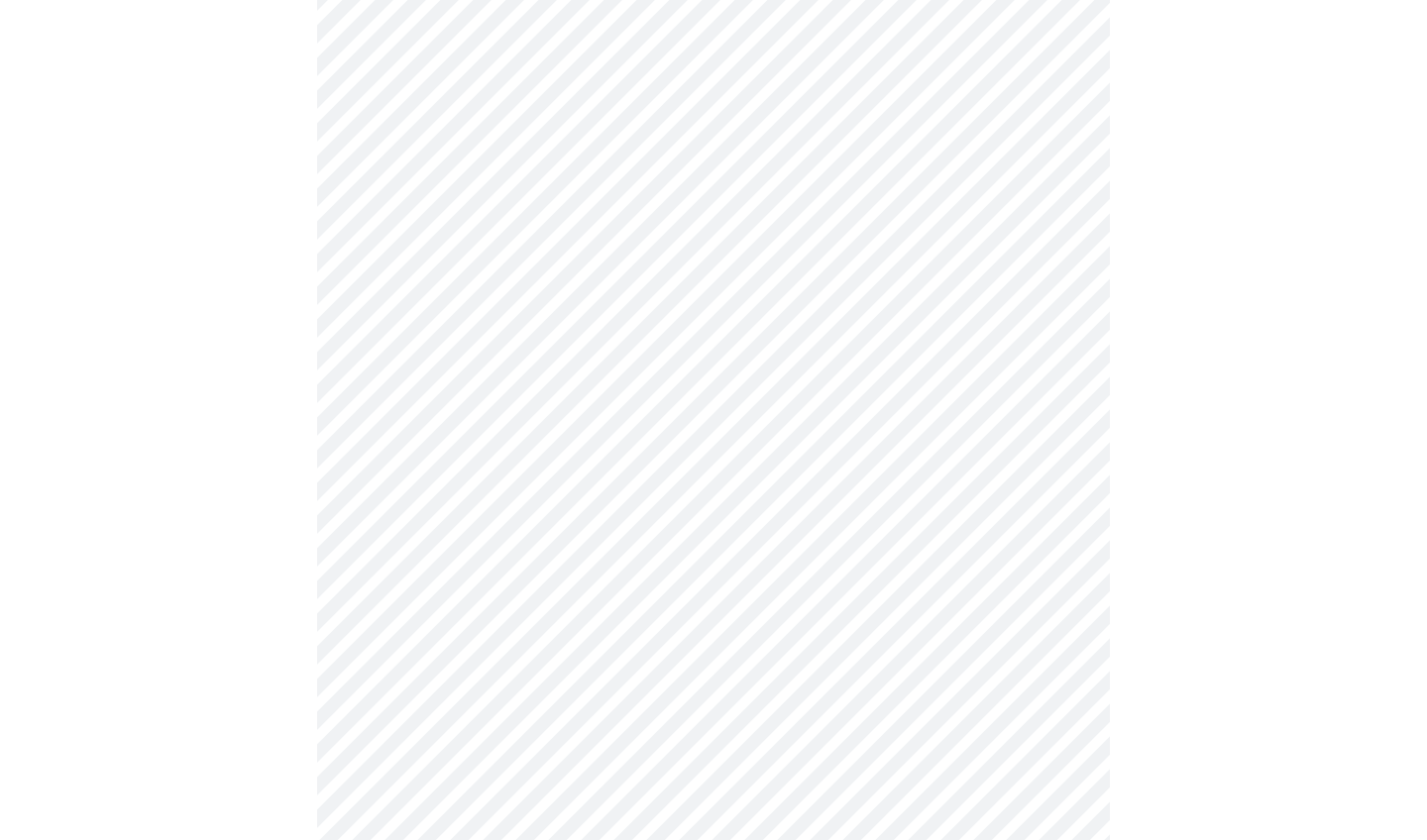click on "MyMenopauseRx Appointments Messaging Labs Uploads Medications Community Refer a Friend Hi [FIRST]   Intake Questions for [DATE] @ [TIME]-[TIME] 3  /  13 Settings Billing Invoices Log out" at bounding box center (714, 1001) 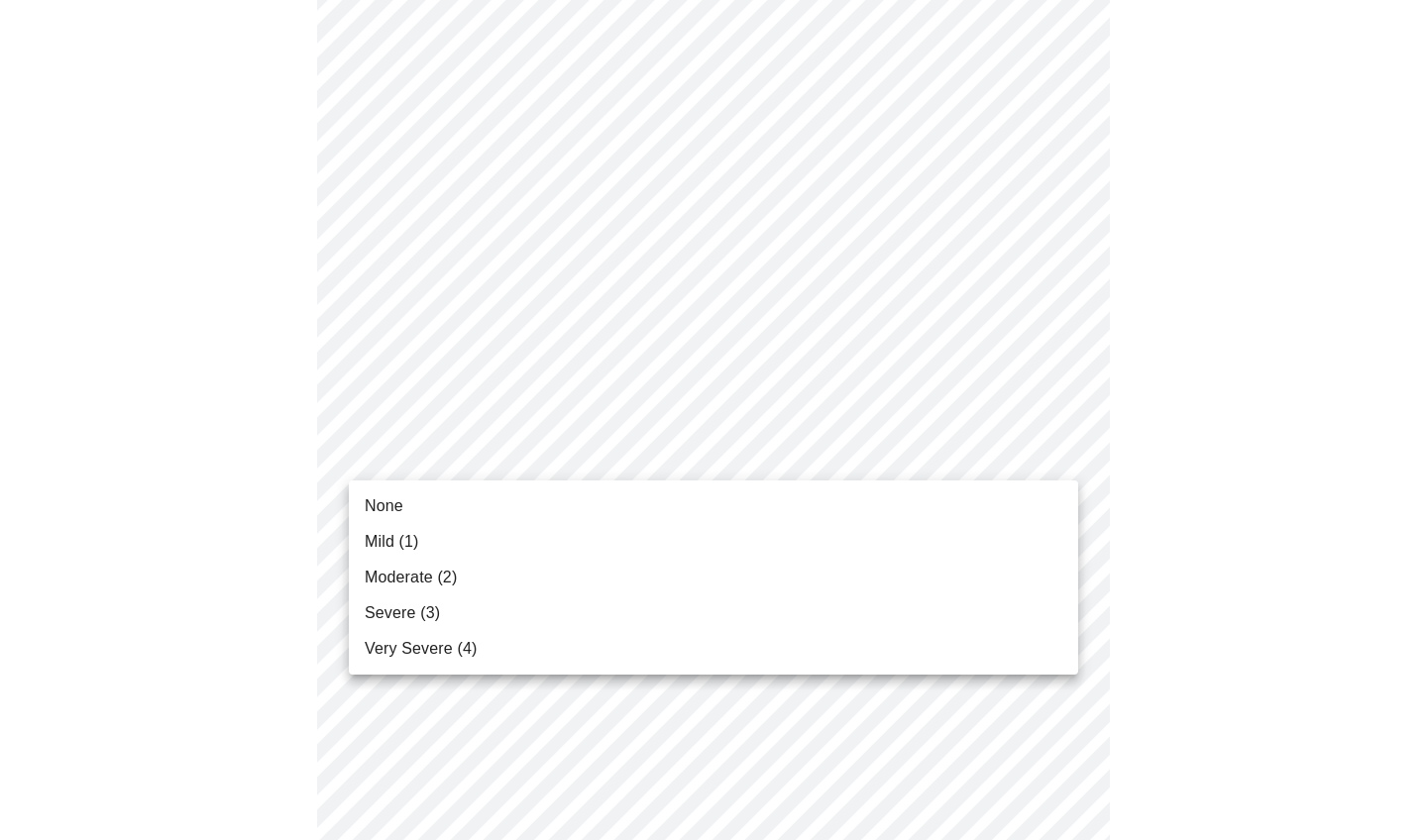 click on "None" at bounding box center [714, 506] 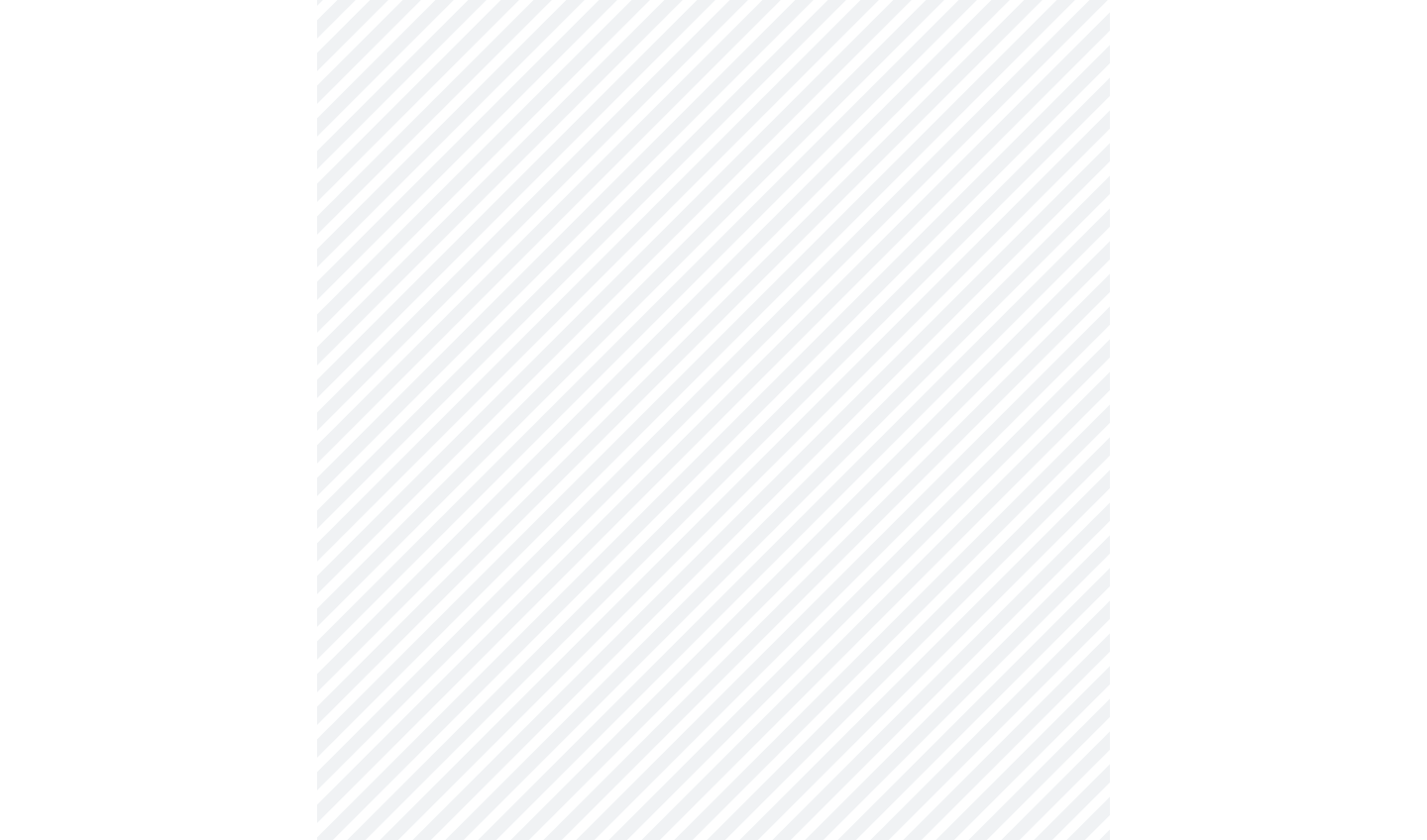 scroll, scrollTop: 475, scrollLeft: 0, axis: vertical 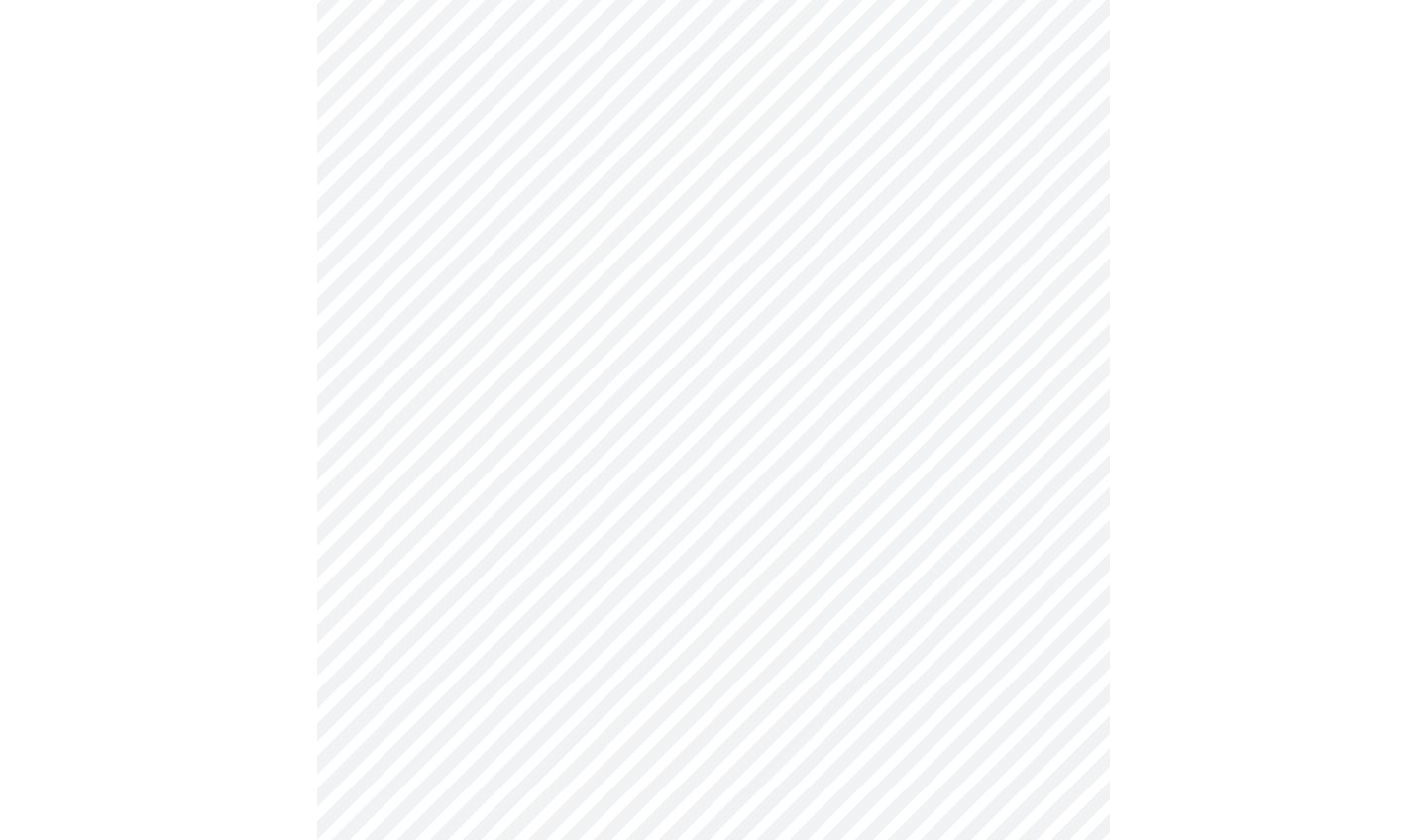 click on "MyMenopauseRx Appointments Messaging Labs Uploads Medications Community Refer a Friend Hi [FIRST]   Intake Questions for [DATE] @ [TIME]-[TIME] 3  /  13 Settings Billing Invoices Log out" at bounding box center (714, 804) 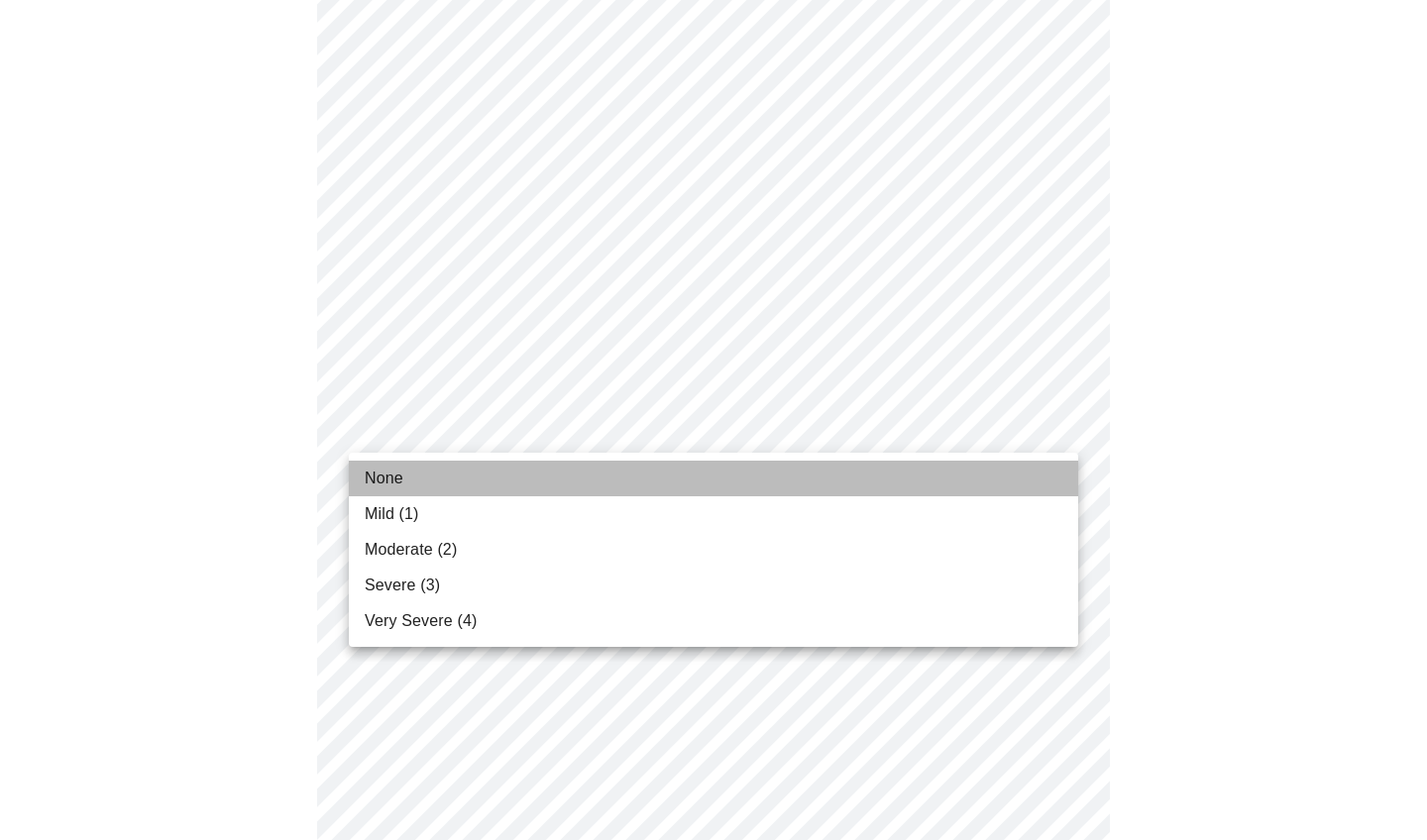click on "None" at bounding box center (714, 478) 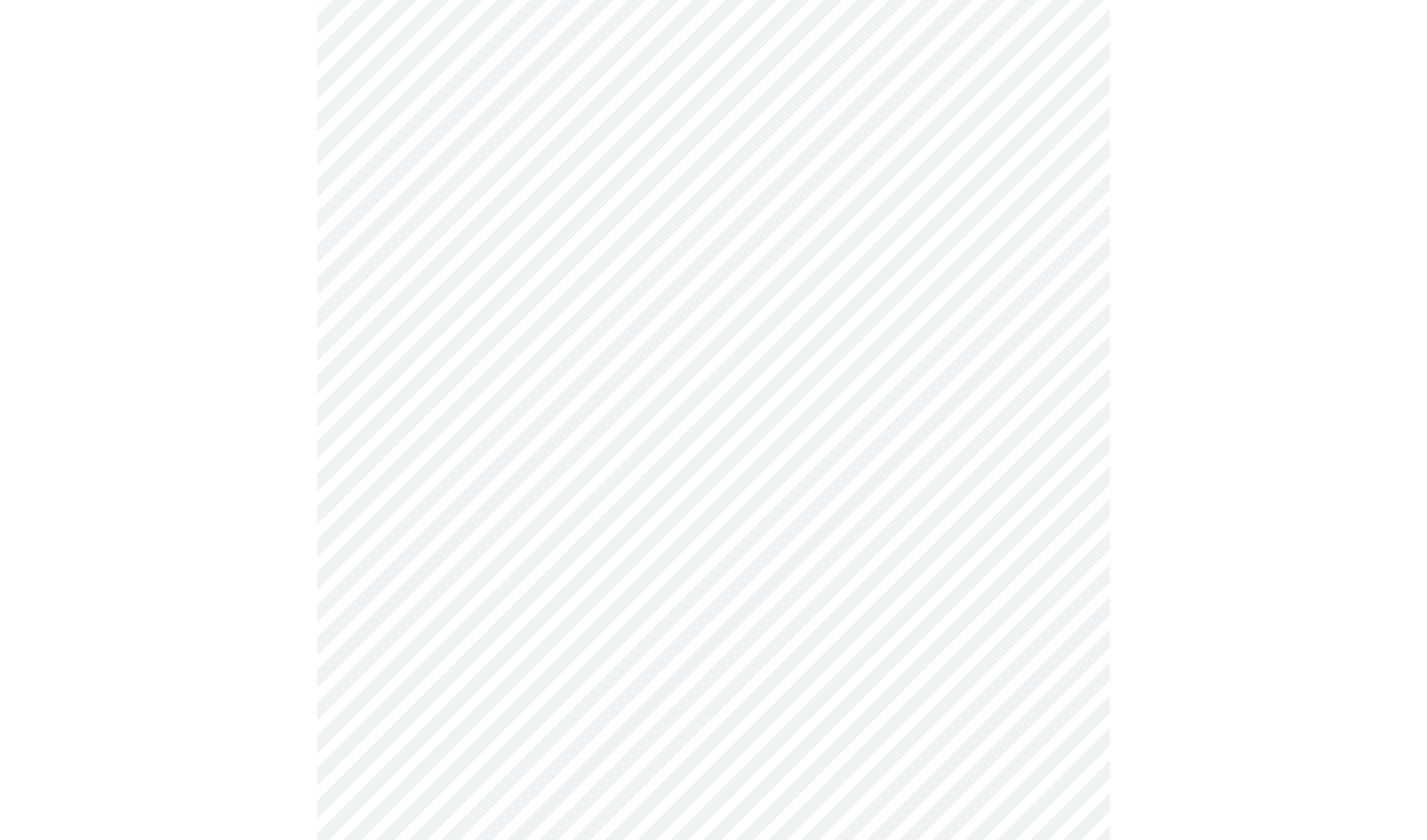 scroll, scrollTop: 601, scrollLeft: 0, axis: vertical 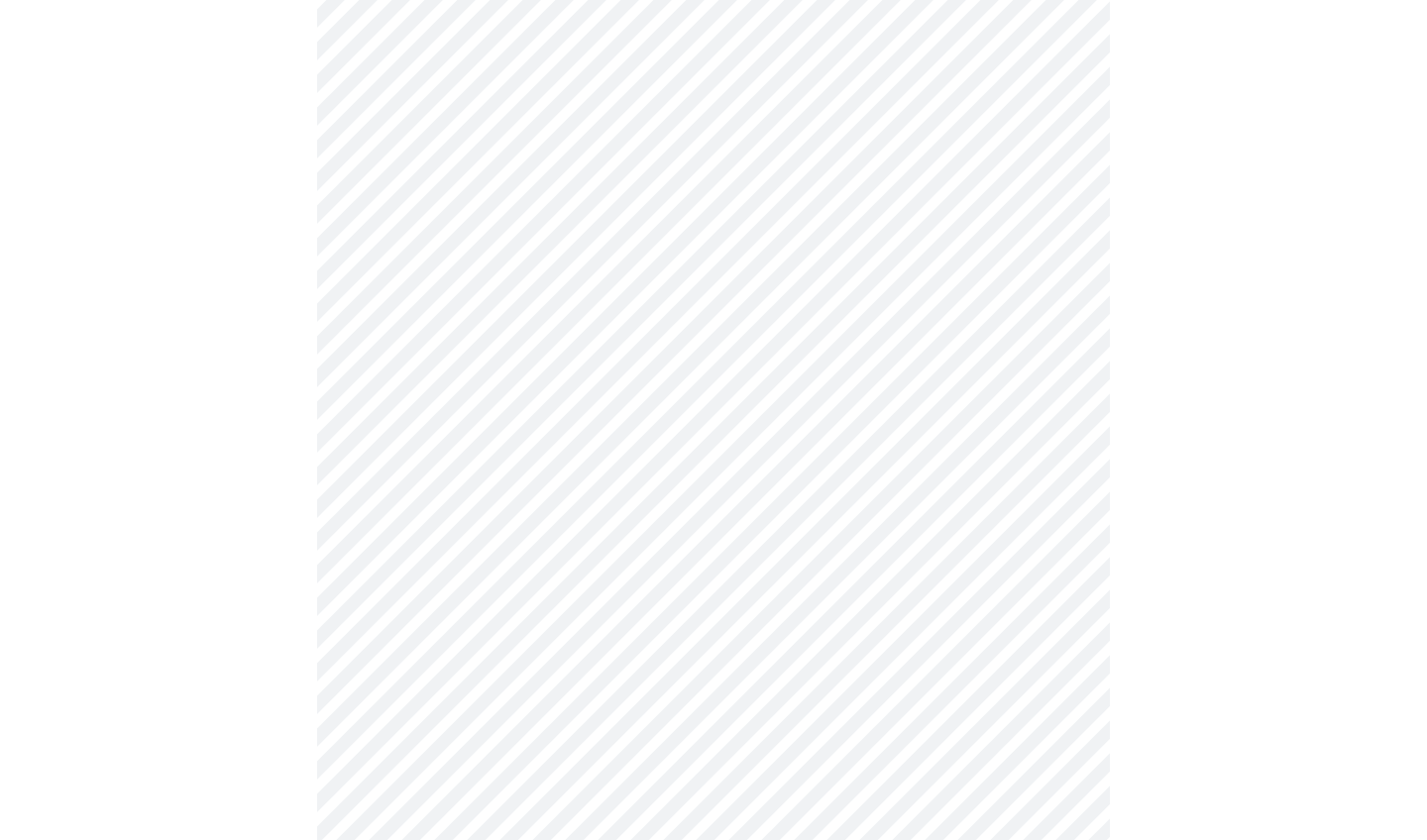 click on "MyMenopauseRx Appointments Messaging Labs Uploads Medications Community Refer a Friend Hi [FIRST]   Intake Questions for [DATE] @ [TIME]-[TIME] 3  /  13 Settings Billing Invoices Log out" at bounding box center (714, 665) 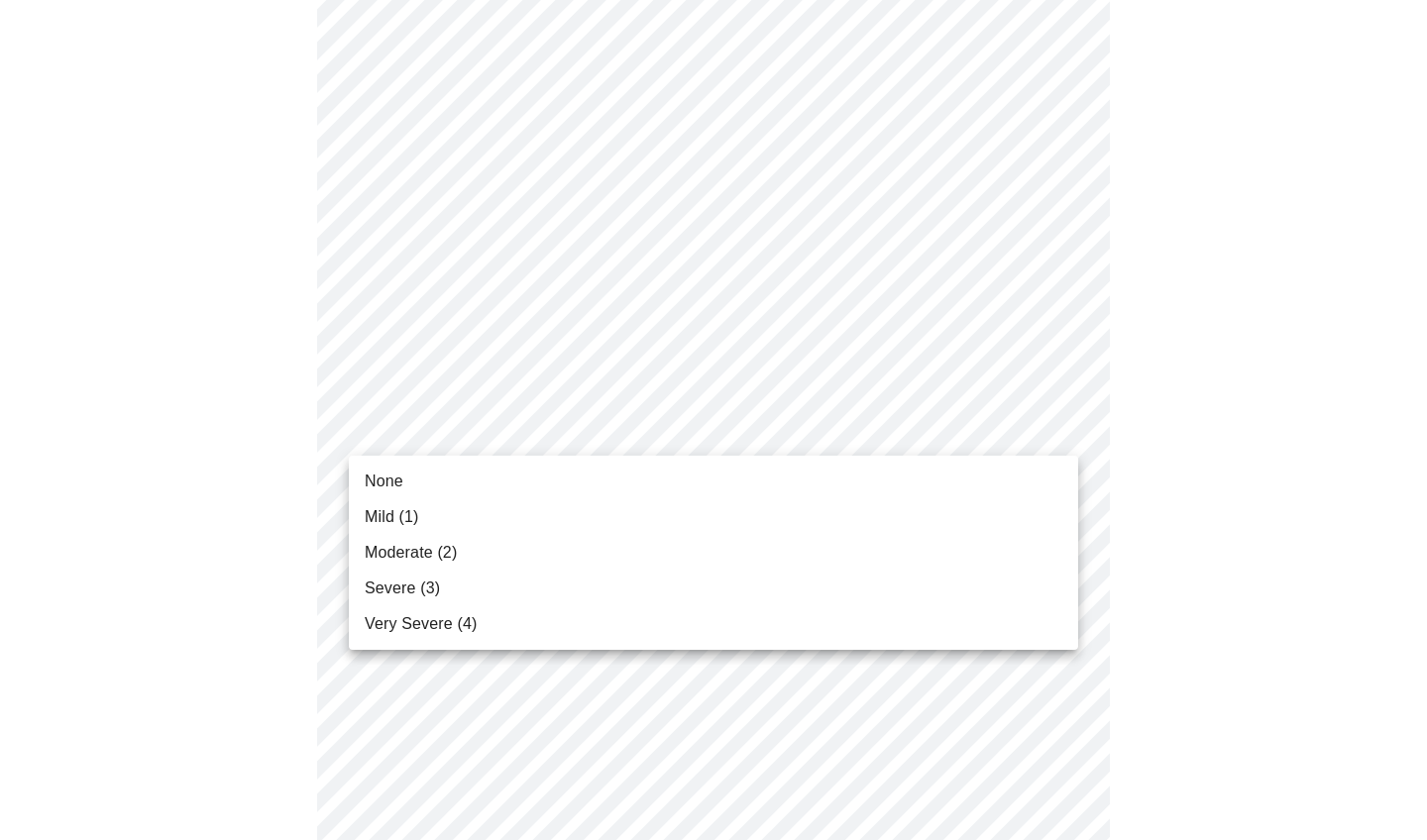 click on "None" at bounding box center [714, 481] 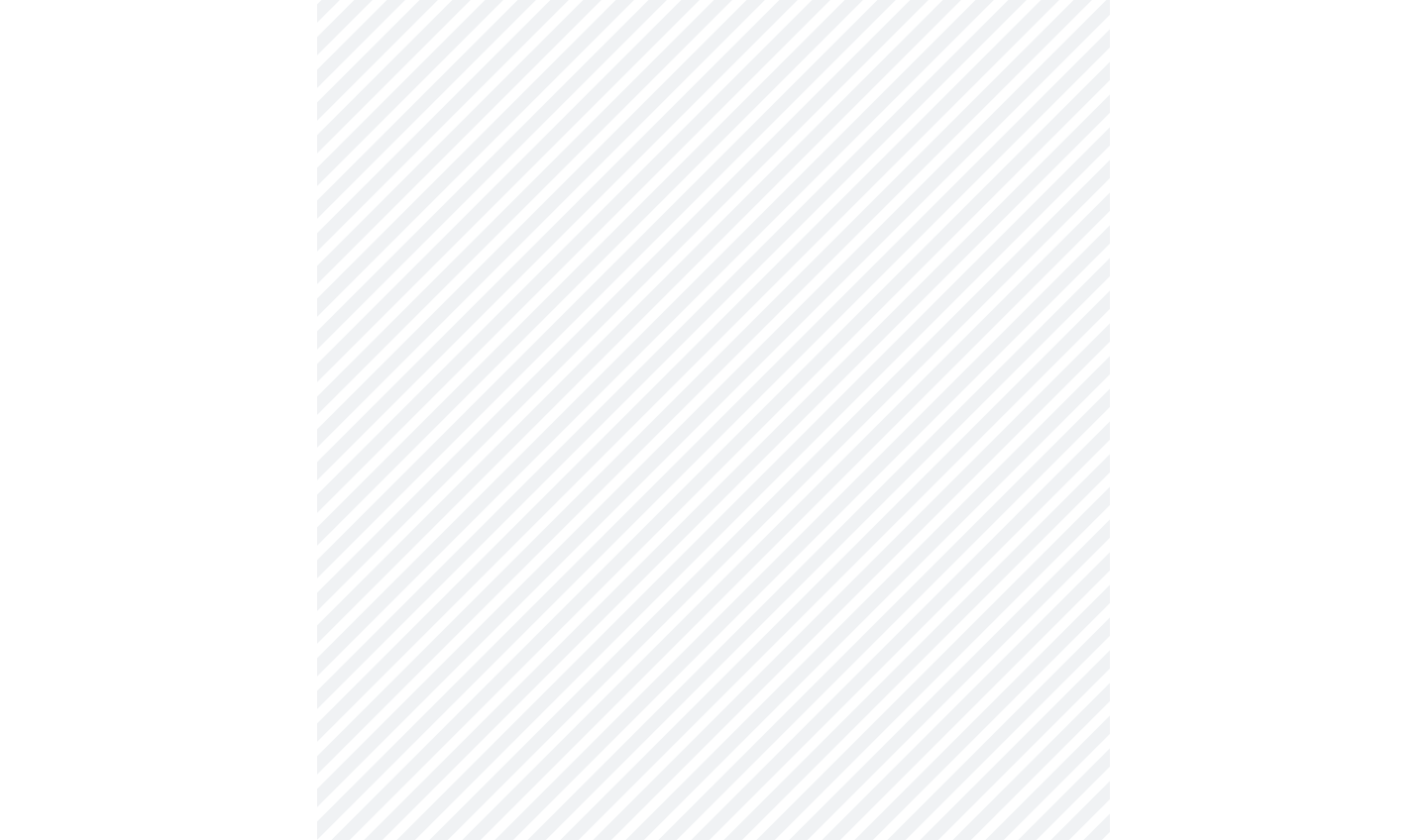 scroll, scrollTop: 678, scrollLeft: 0, axis: vertical 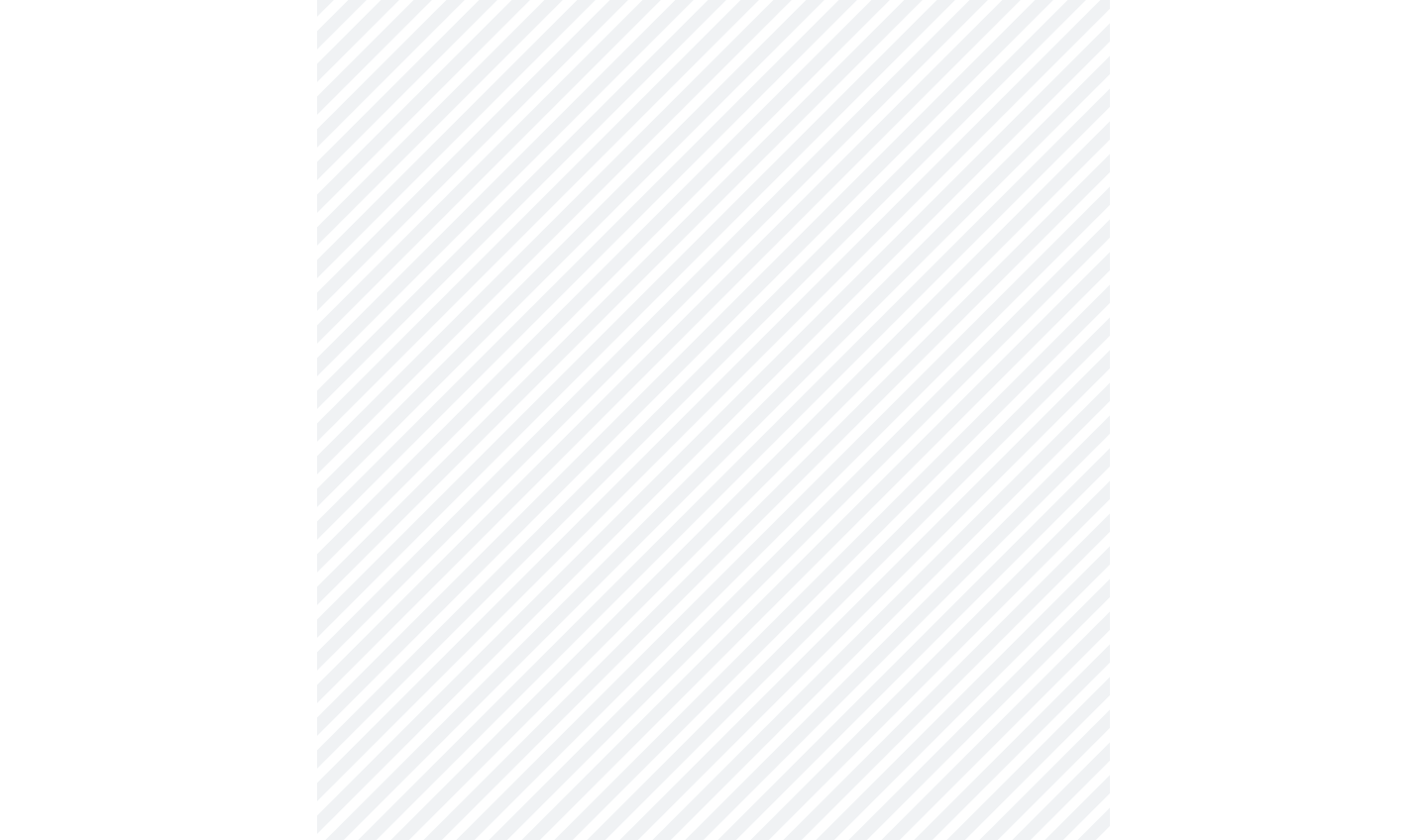 click on "MyMenopauseRx Appointments Messaging Labs Uploads Medications Community Refer a Friend Hi [FIRST]   Intake Questions for [DATE] @ [TIME]-[TIME] 3  /  13 Settings Billing Invoices Log out" at bounding box center [714, 576] 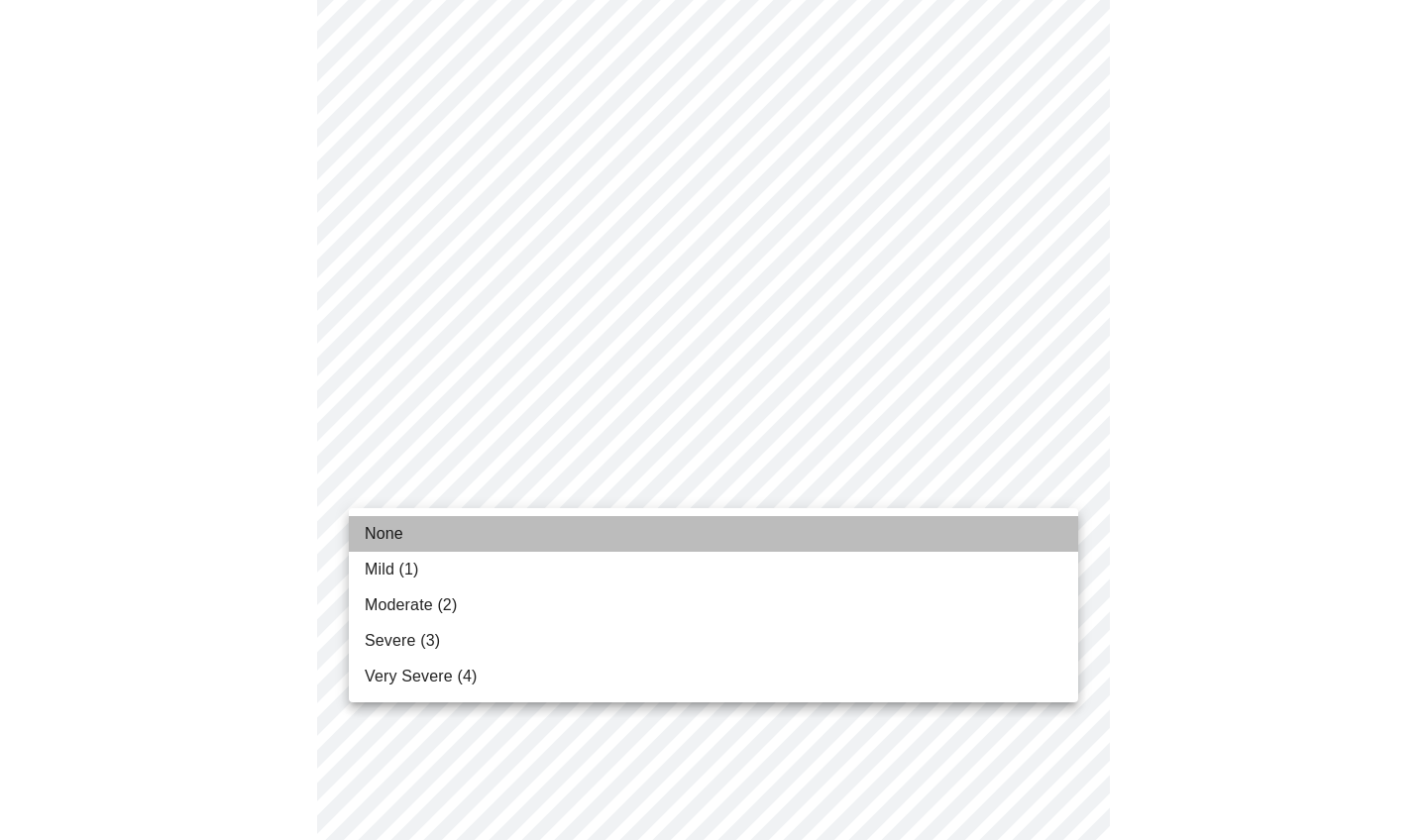 click on "None" at bounding box center [714, 534] 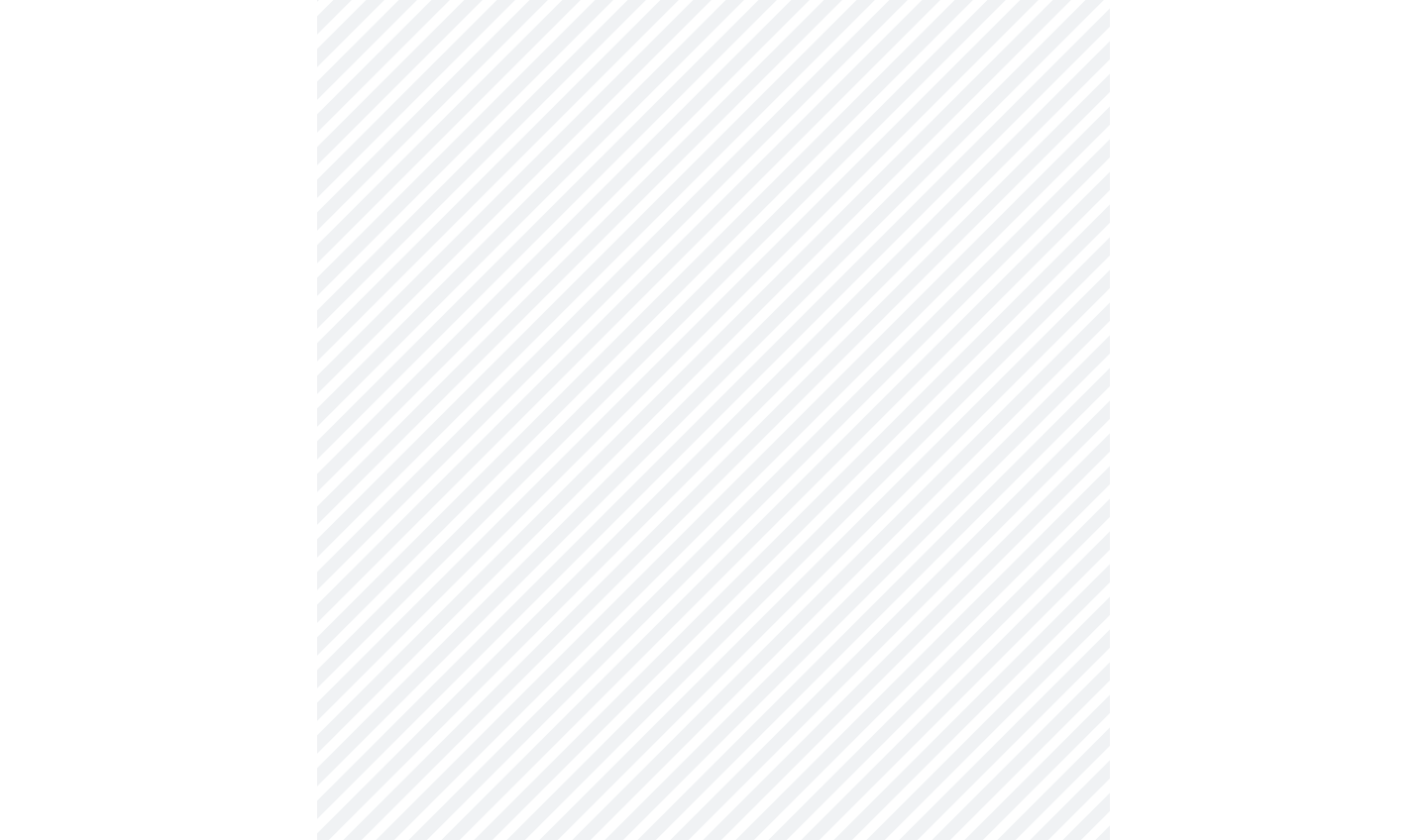 scroll, scrollTop: 778, scrollLeft: 0, axis: vertical 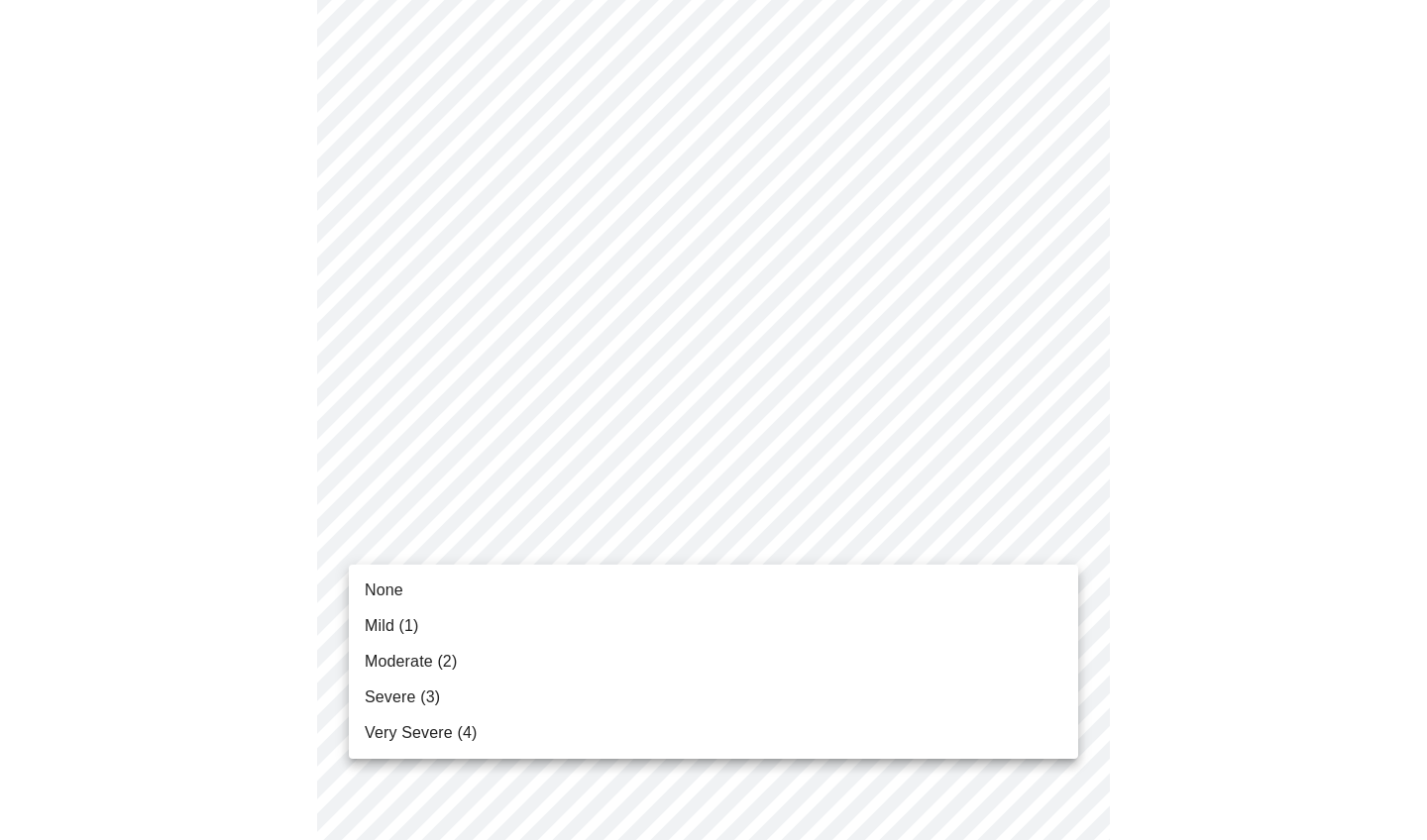 click on "MyMenopauseRx Appointments Messaging Labs Uploads Medications Community Refer a Friend Hi [FIRST]   Intake Questions for [DATE] @ [TIME]-[TIME] 3  /  13 Settings Billing Invoices Log out None Mild (1) Moderate (2) Severe (3) Very Severe (4)" at bounding box center (714, 462) 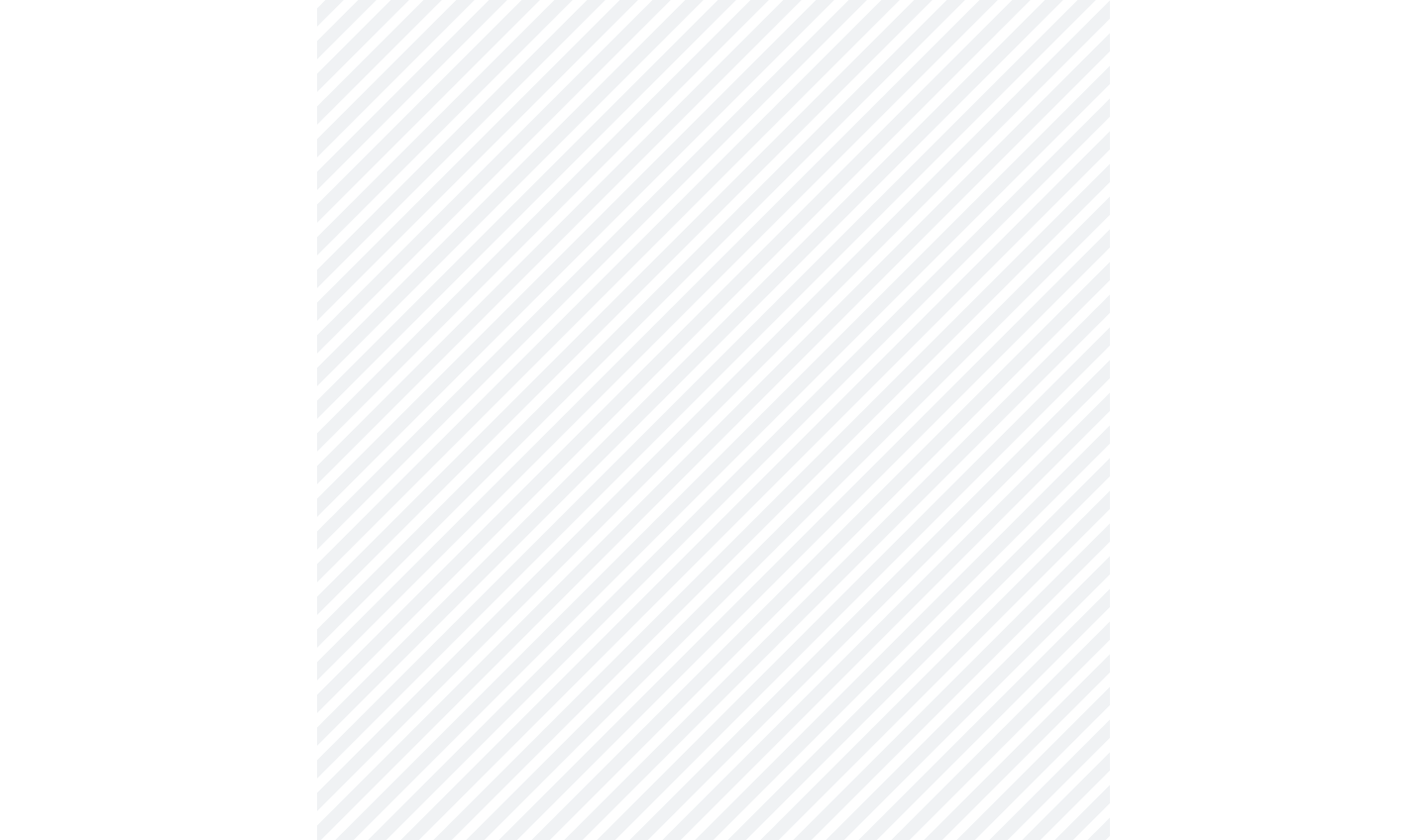 scroll, scrollTop: 963, scrollLeft: 0, axis: vertical 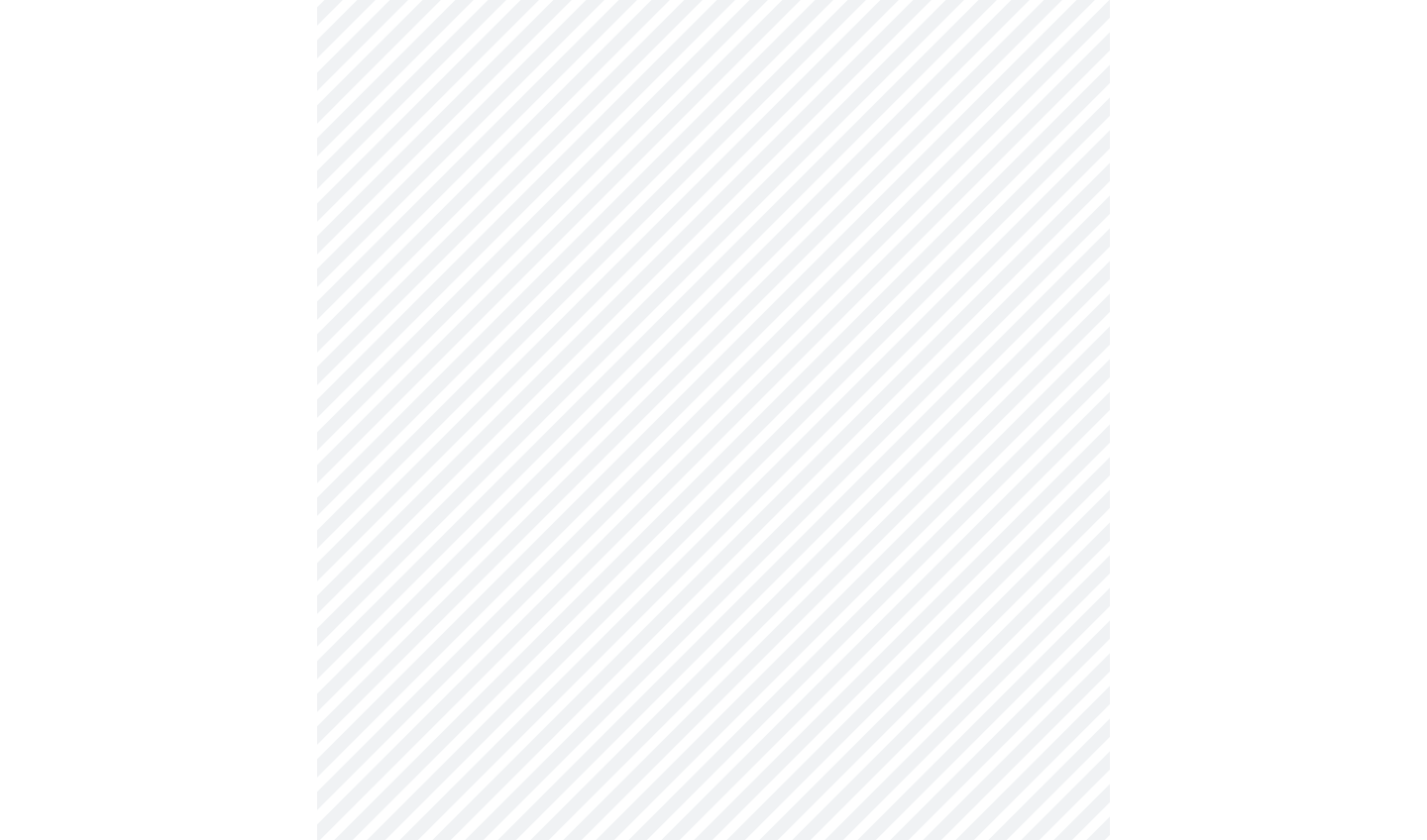 click on "MyMenopauseRx Appointments Messaging Labs Uploads Medications Community Refer a Friend Hi [FIRST]   Intake Questions for [DATE] @ [TIME]-[TIME] 3  /  13 Settings Billing Invoices Log out" at bounding box center (714, 263) 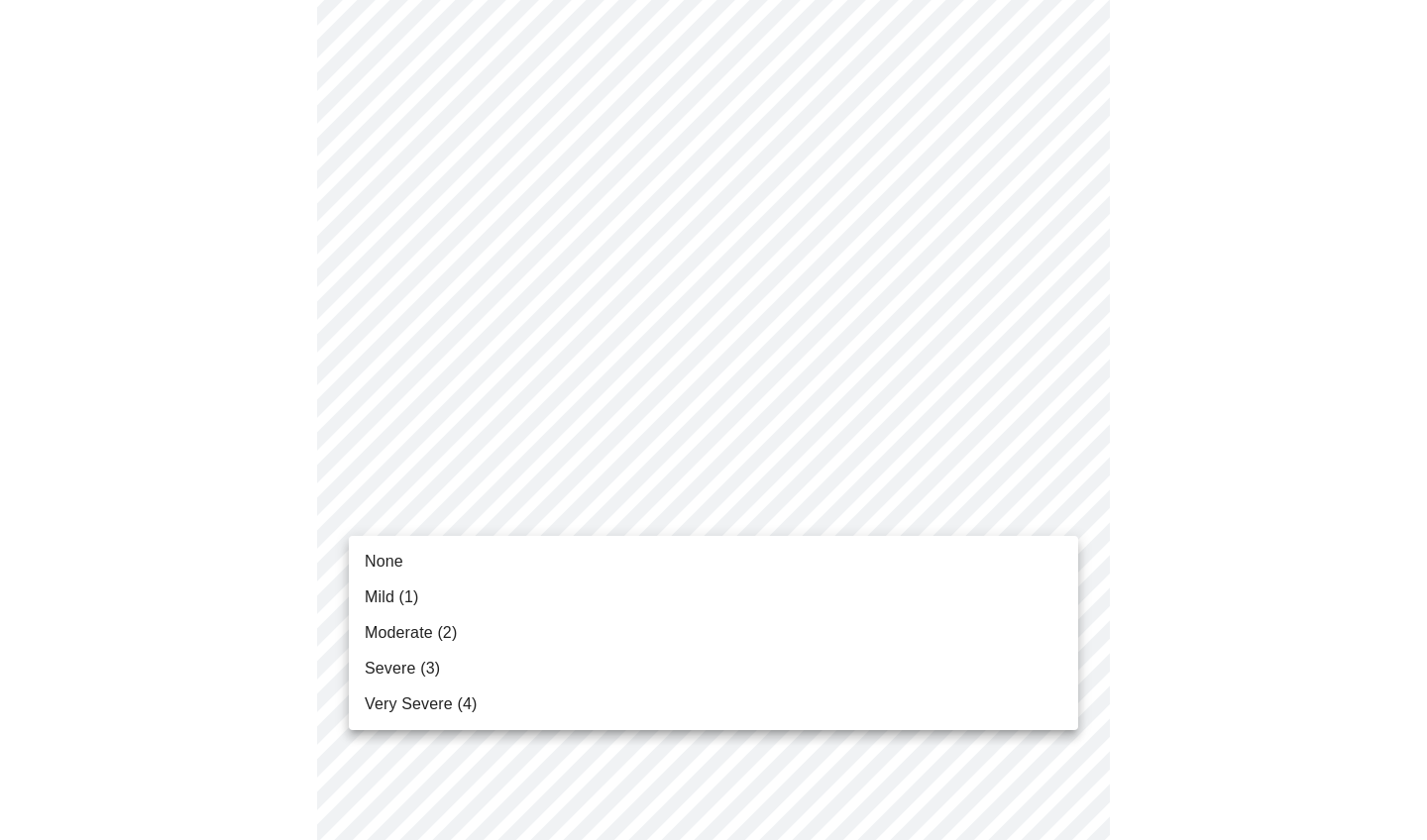 click on "Very Severe (4)" at bounding box center [714, 704] 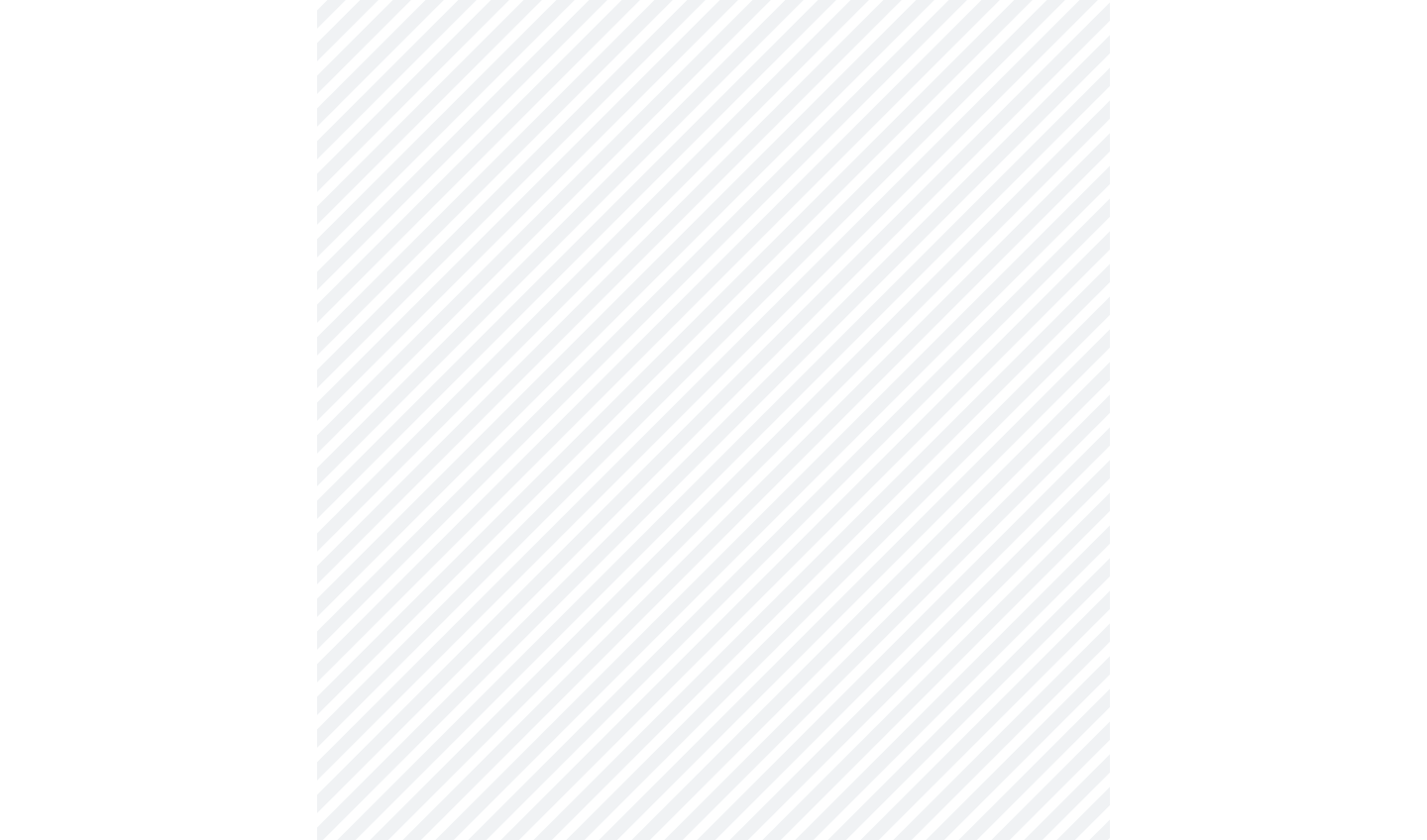 scroll, scrollTop: 1063, scrollLeft: 0, axis: vertical 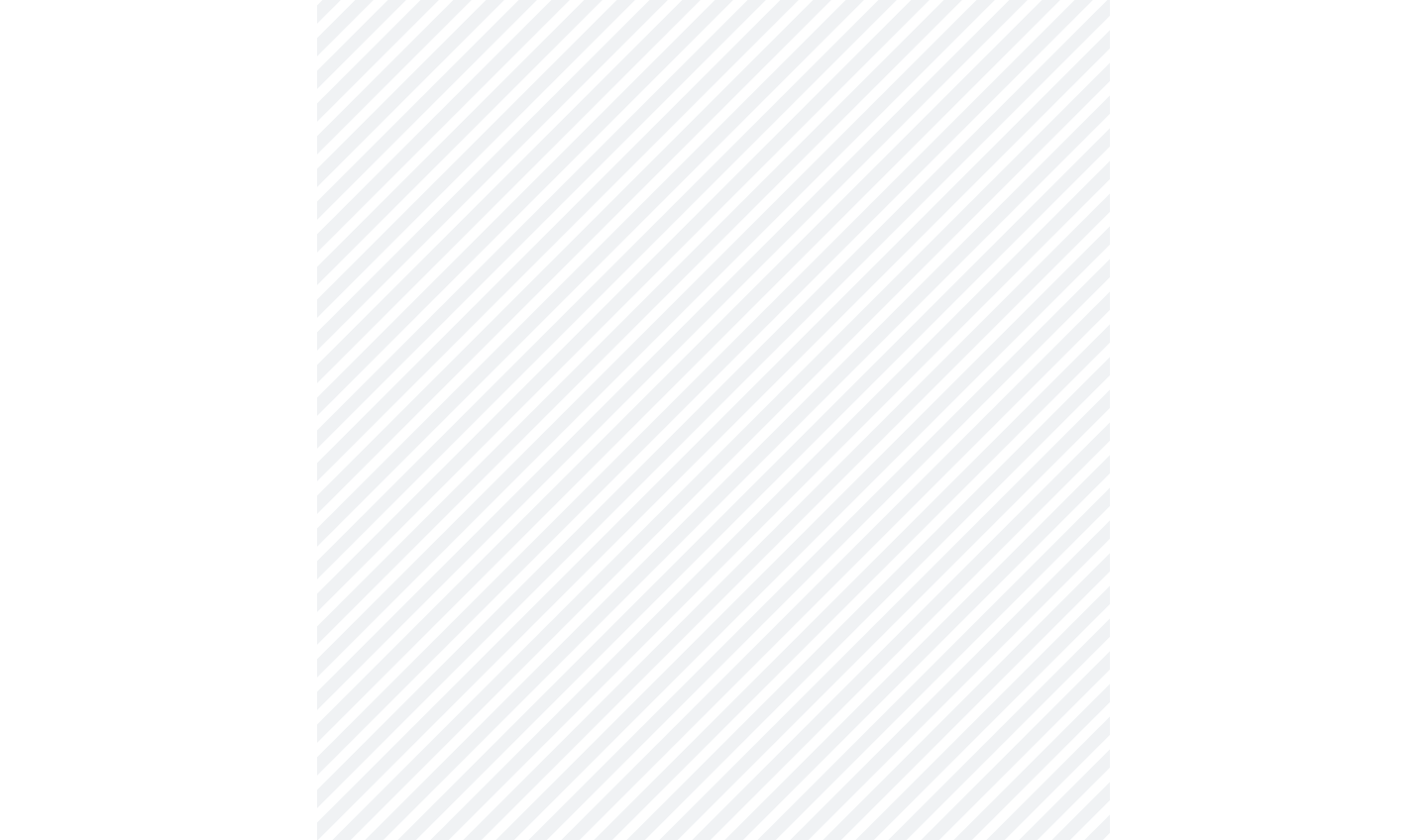 click on "MyMenopauseRx Appointments Messaging Labs Uploads Medications Community Refer a Friend Hi [FIRST]   Intake Questions for [DATE] @ [TIME]-[TIME] 3  /  13 Settings Billing Invoices Log out" at bounding box center [714, 150] 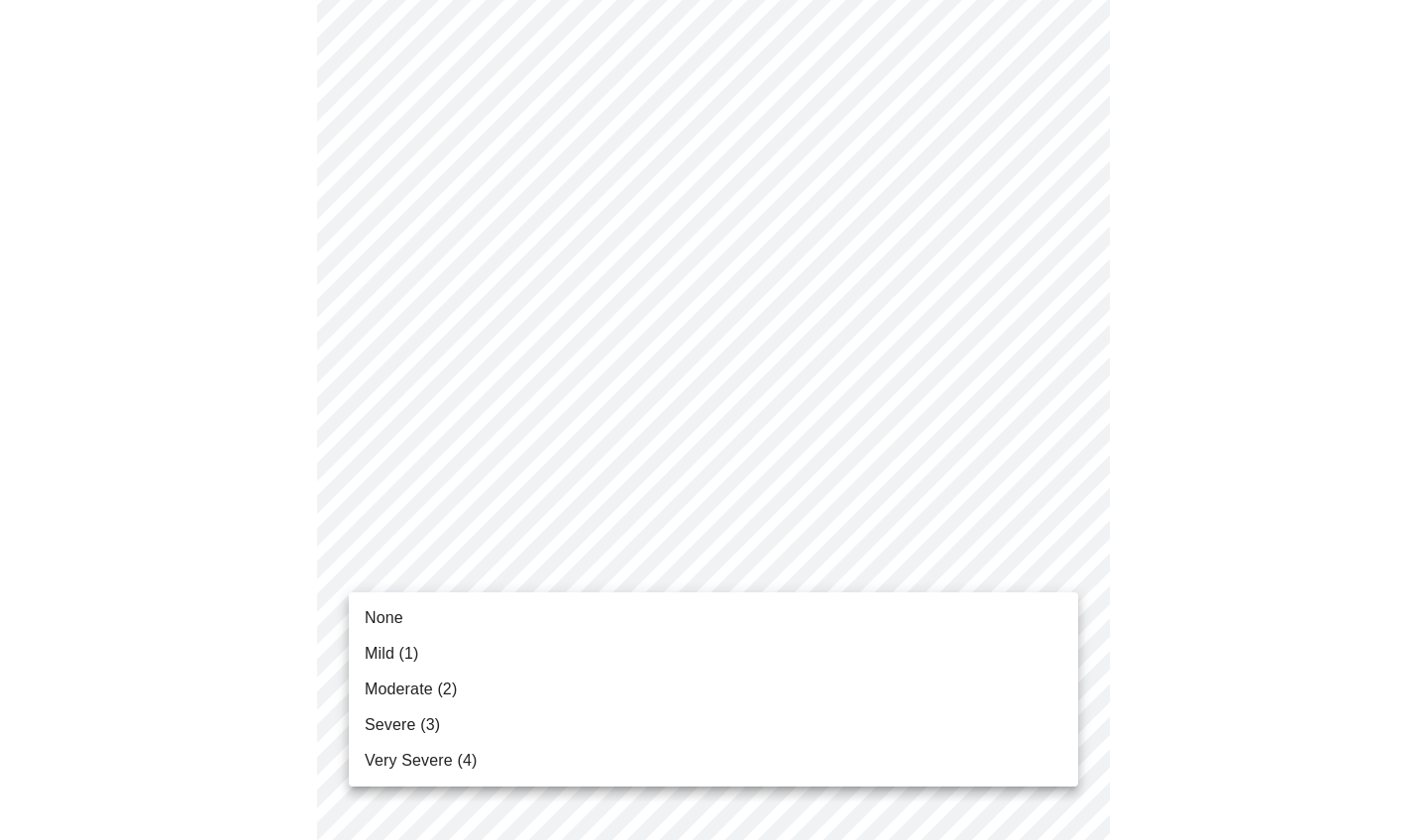 click on "Mild (1)" at bounding box center (714, 654) 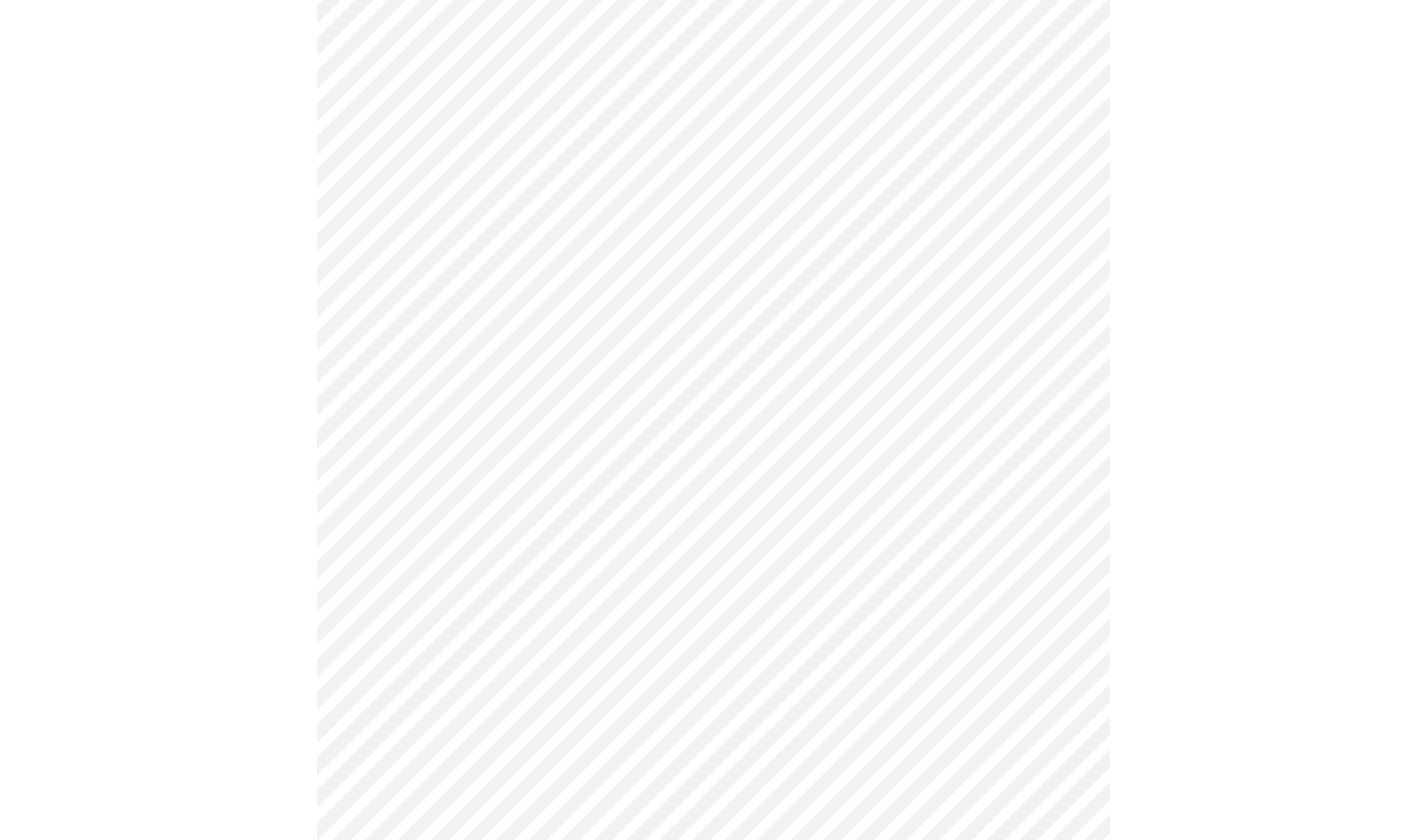 scroll, scrollTop: 1073, scrollLeft: 0, axis: vertical 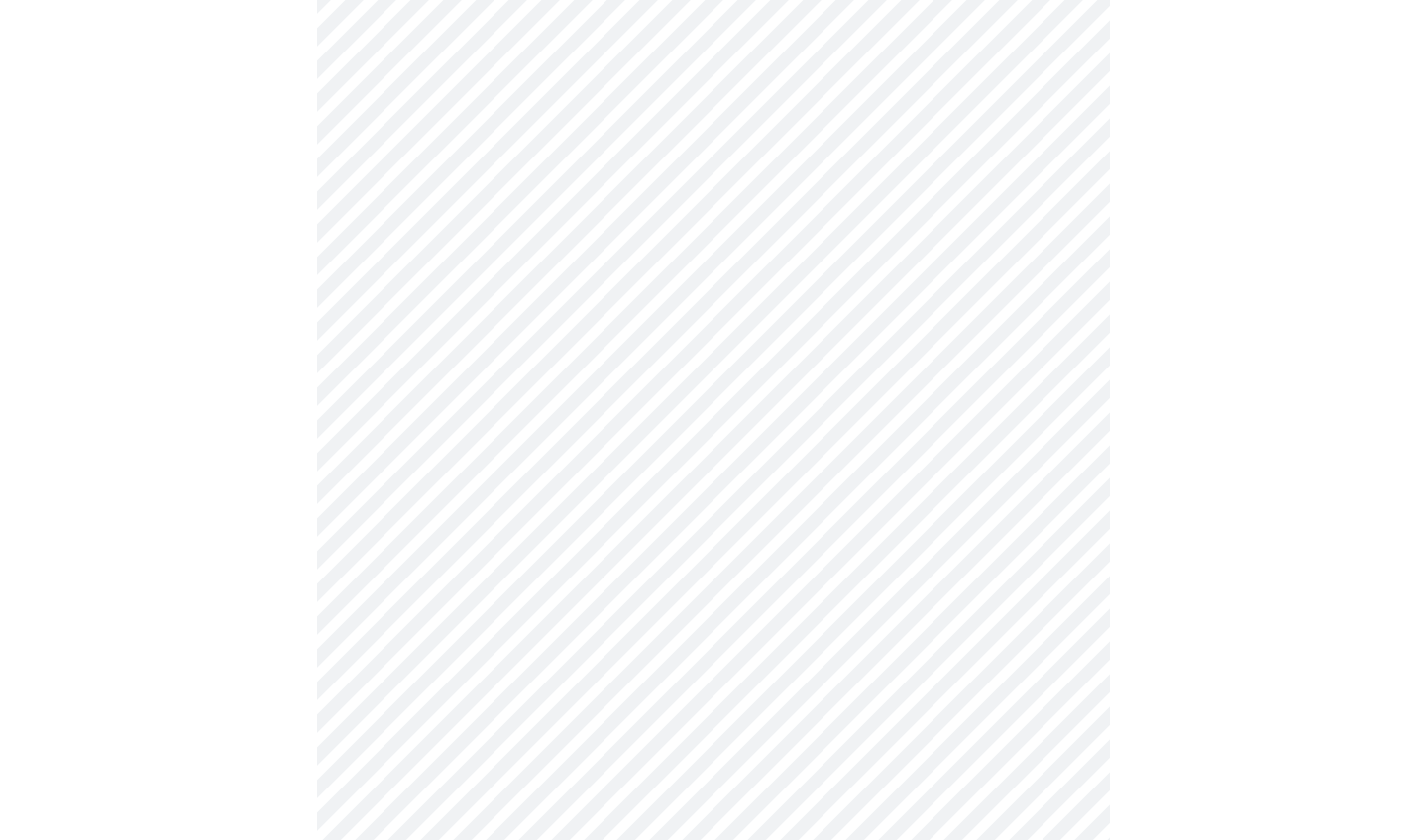 click on "MyMenopauseRx Appointments Messaging Labs Uploads Medications Community Refer a Friend Hi [FIRST]   Intake Questions for [DATE] @ [TIME]-[TIME] 3  /  13 Settings Billing Invoices Log out" at bounding box center [714, 127] 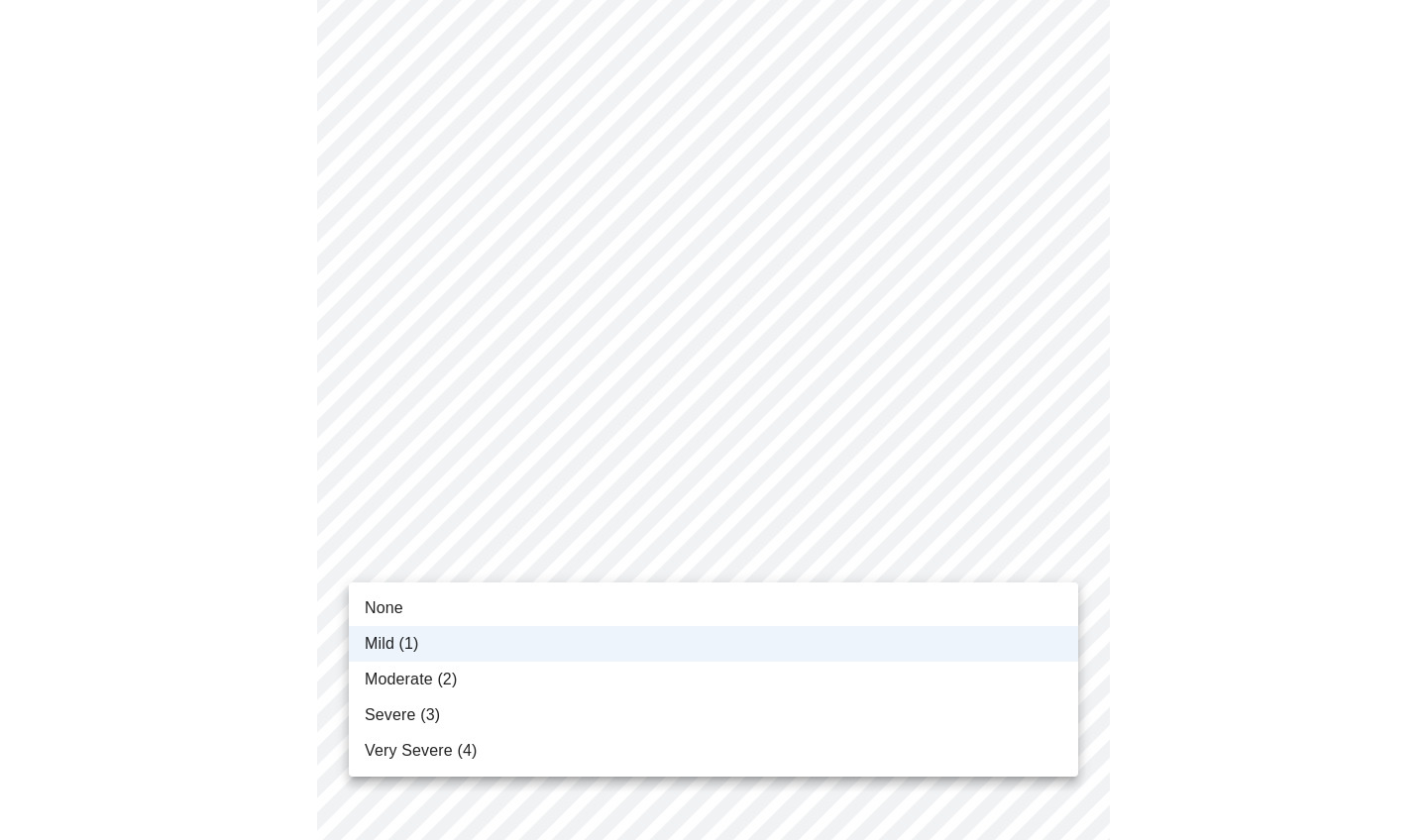 click on "None" at bounding box center [714, 608] 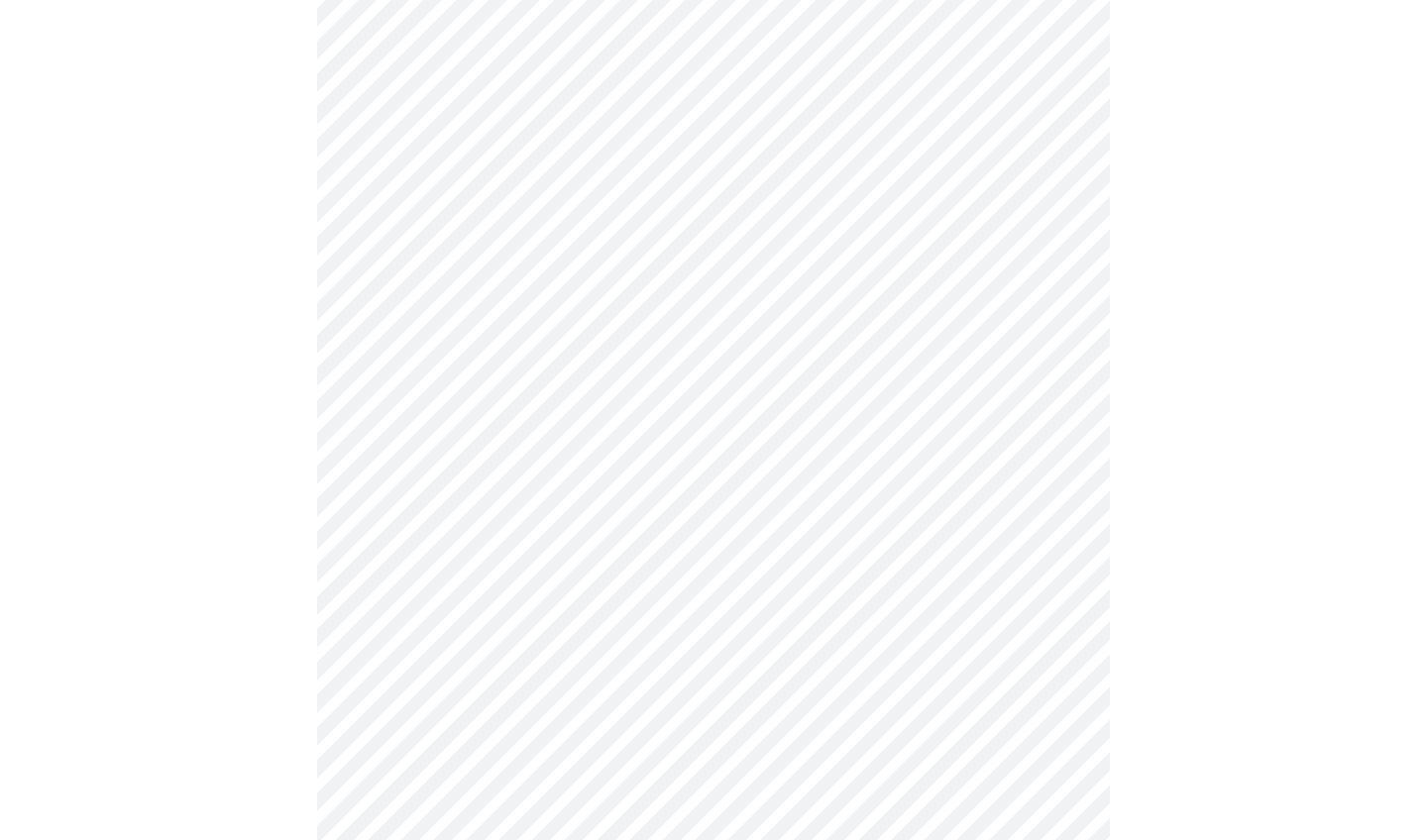 scroll, scrollTop: 1278, scrollLeft: 0, axis: vertical 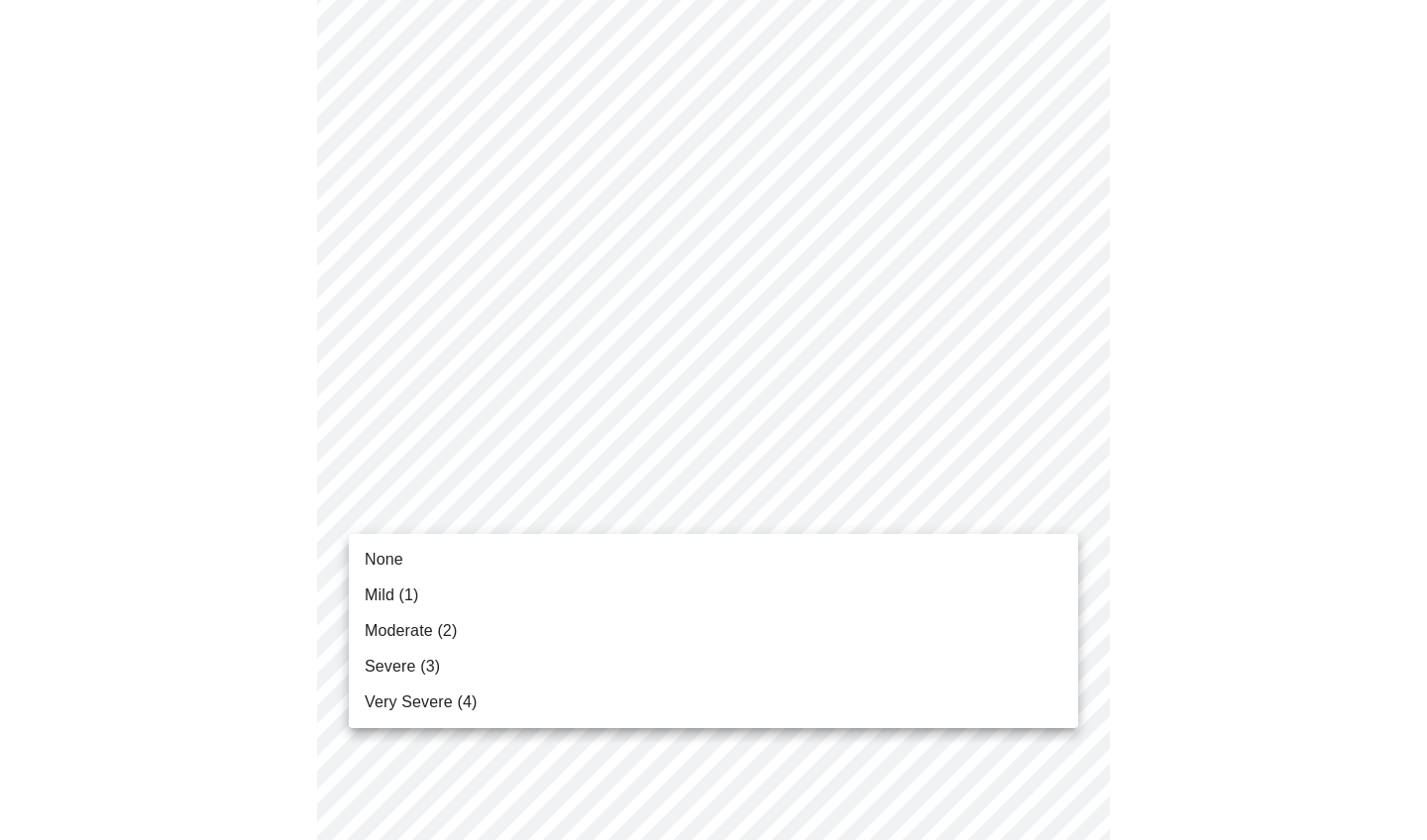 click on "MyMenopauseRx Appointments Messaging Labs Uploads Medications Community Refer a Friend Hi [FIRST]   Intake Questions for [DATE] @ [TIME]-[TIME] 3  /  13 Settings Billing Invoices Log out None Mild (1) Moderate (2) Severe (3) Very Severe (4)" at bounding box center [714, -78] 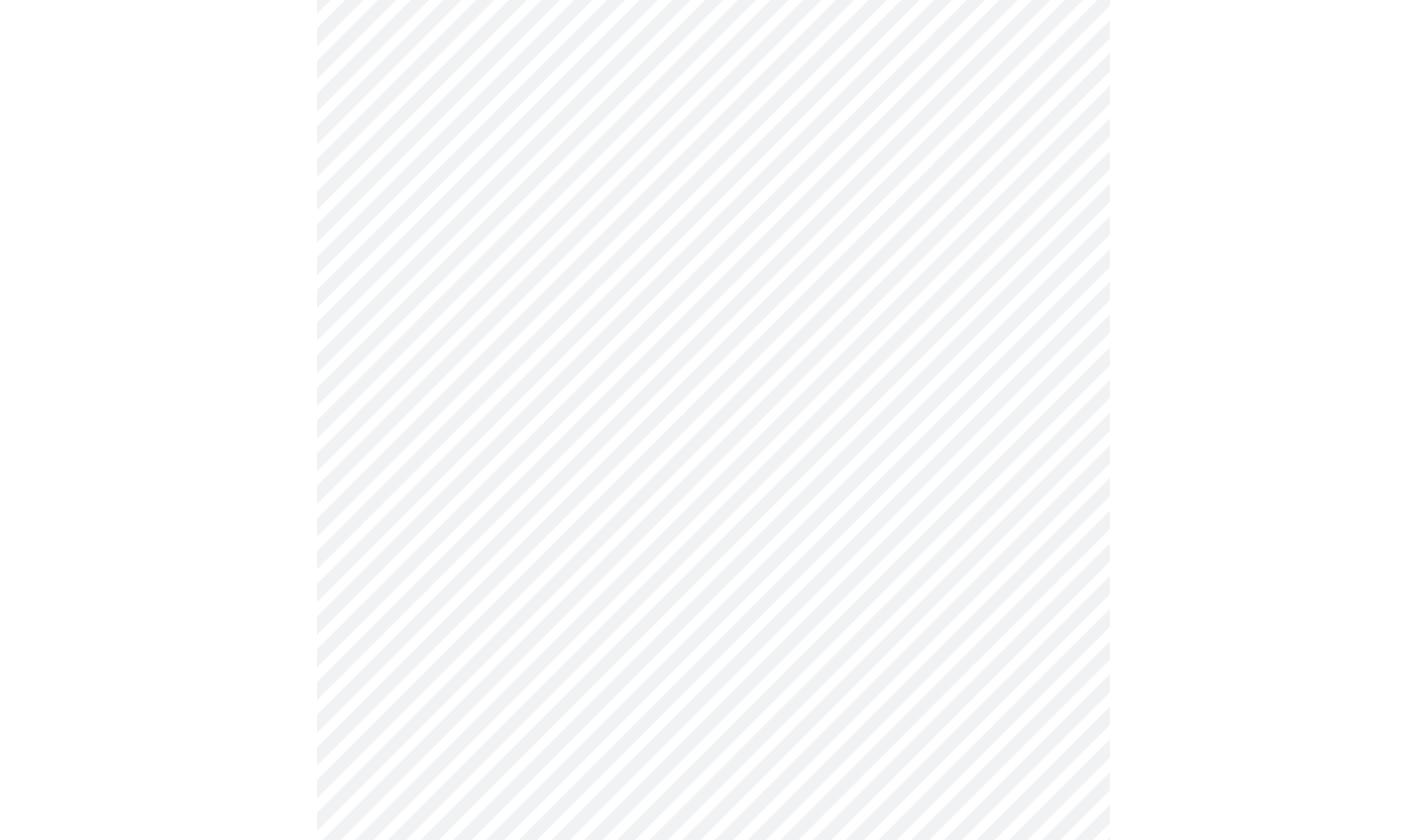 scroll, scrollTop: 1414, scrollLeft: 0, axis: vertical 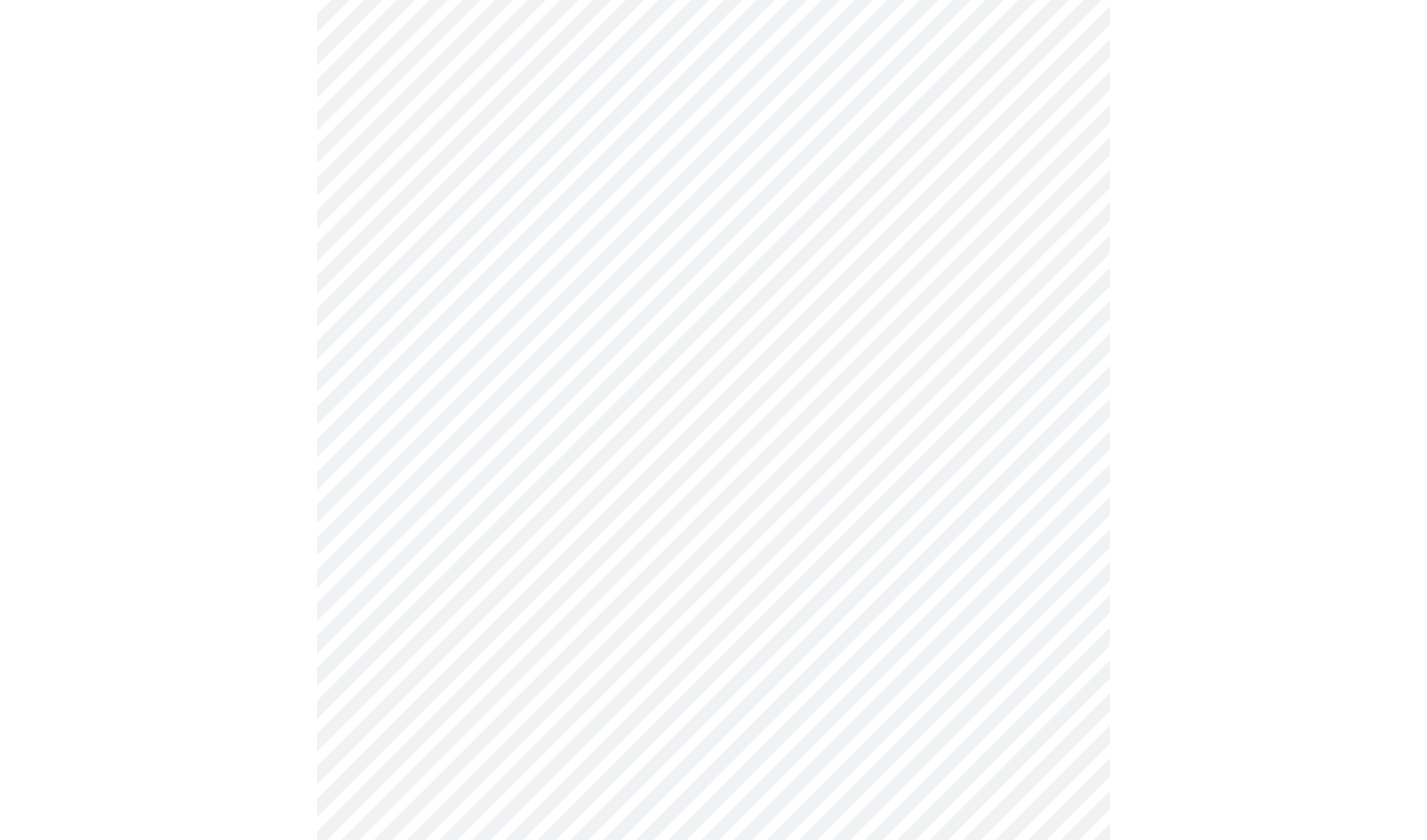 click on "MyMenopauseRx Appointments Messaging Labs Uploads Medications Community Refer a Friend Hi [FIRST]   Intake Questions for [DATE] @ [TIME]-[TIME] 3  /  13 Settings Billing Invoices Log out" at bounding box center [714, -228] 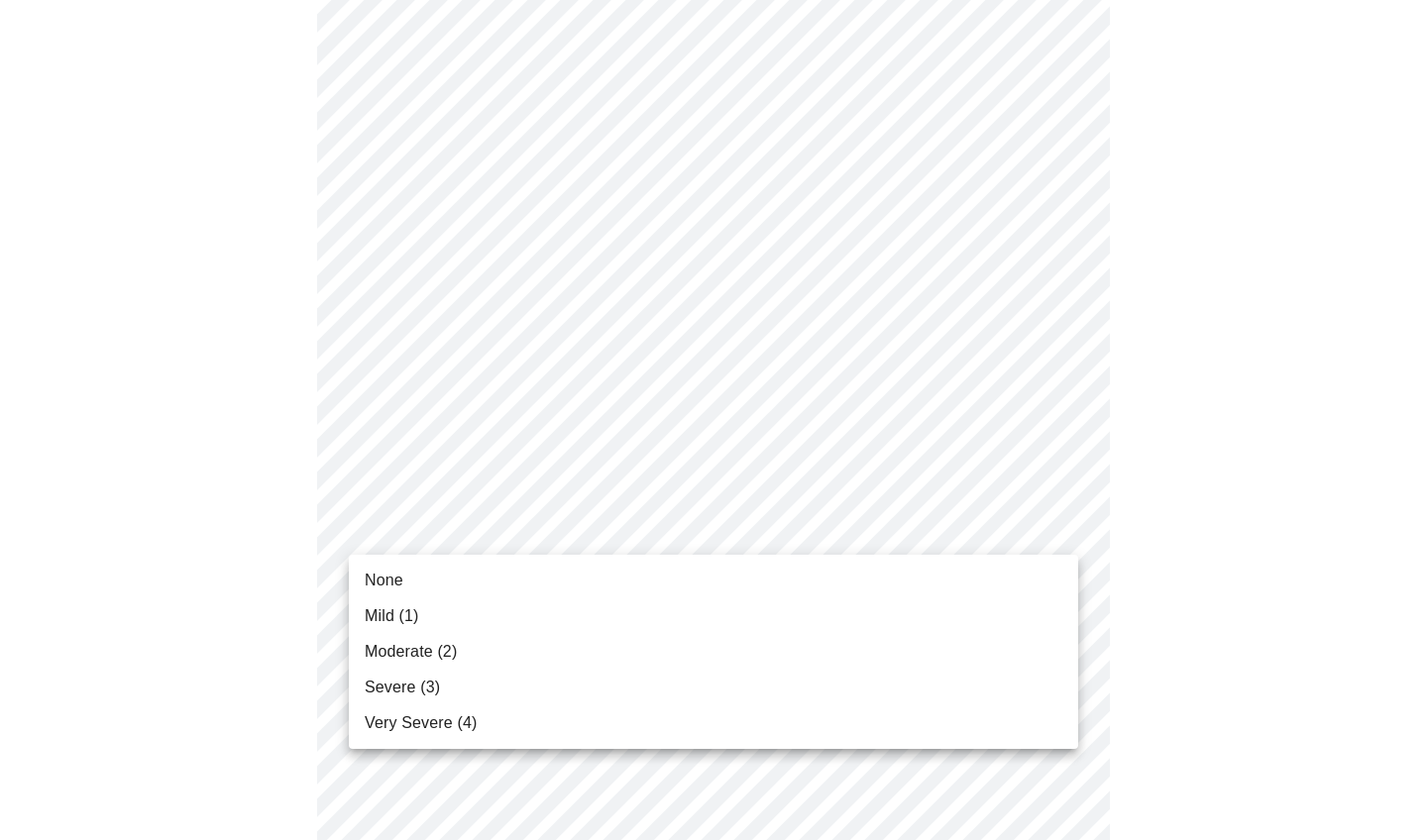 click on "None" at bounding box center (714, 580) 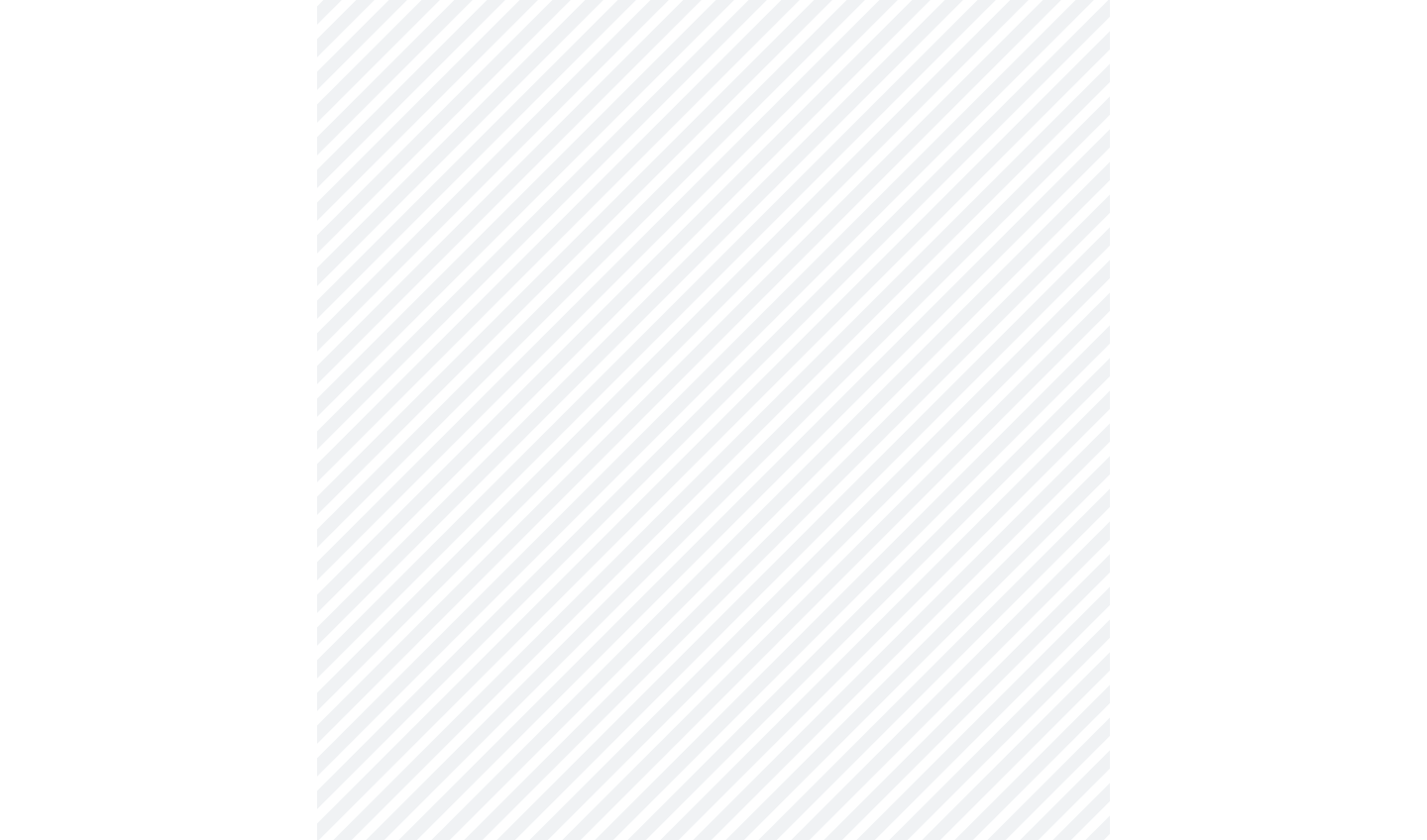 scroll, scrollTop: 759, scrollLeft: 0, axis: vertical 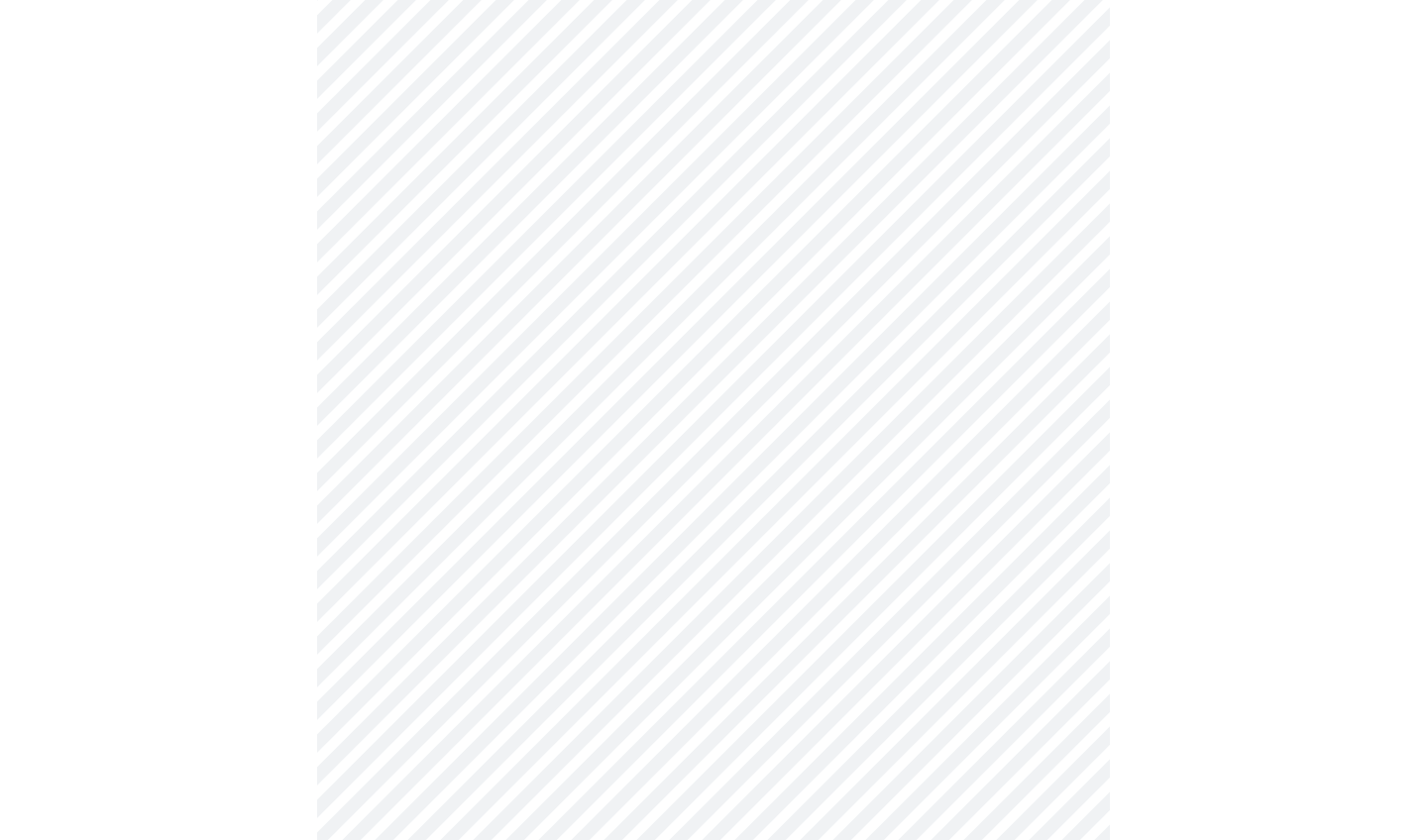 click on "MyMenopauseRx Appointments Messaging Labs Uploads Medications Community Refer a Friend Hi [FIRST]   Intake Questions for [DATE] @ [TIME]-[TIME] 4  /  13 Settings Billing Invoices Log out" at bounding box center (714, 184) 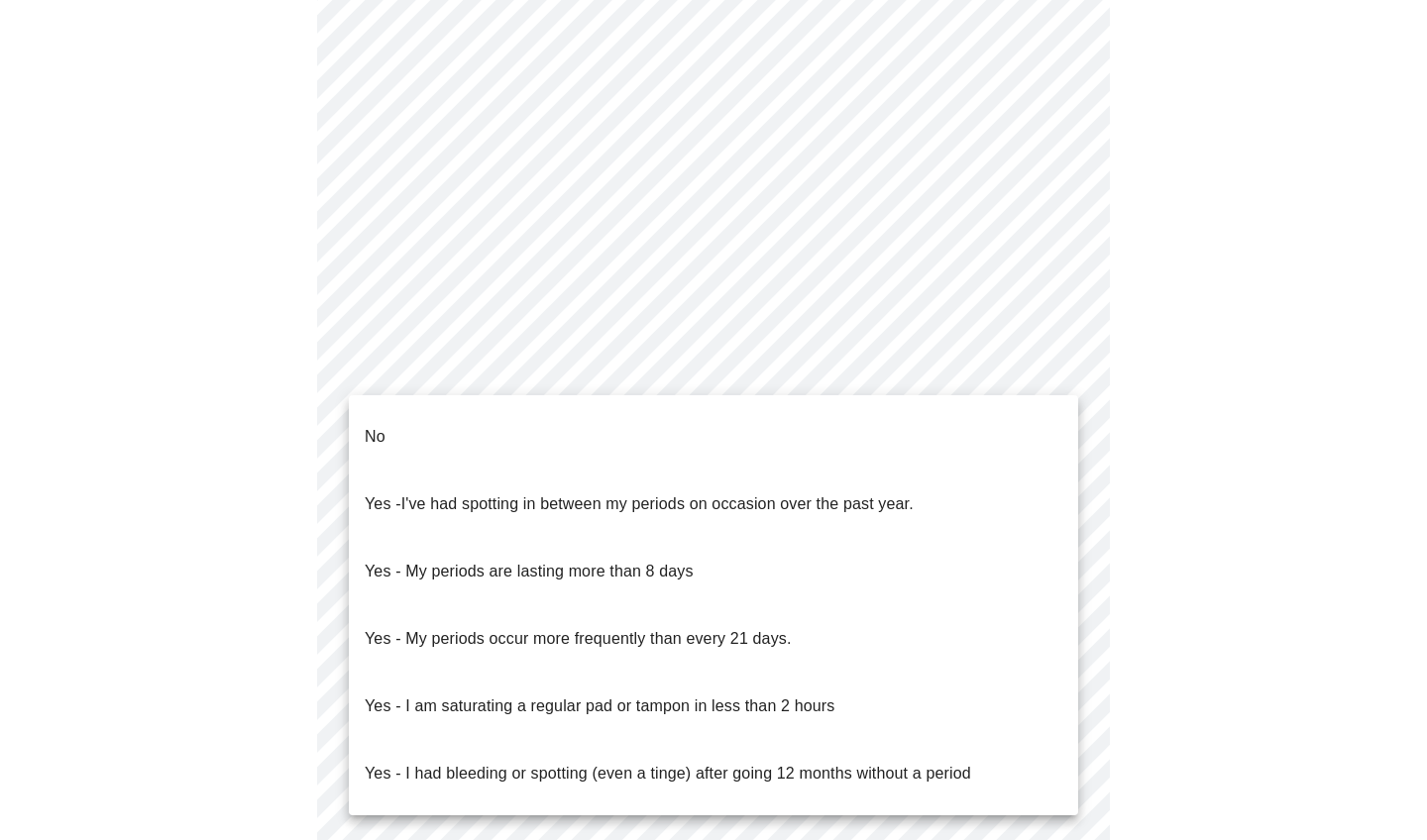 click on "No" at bounding box center (714, 437) 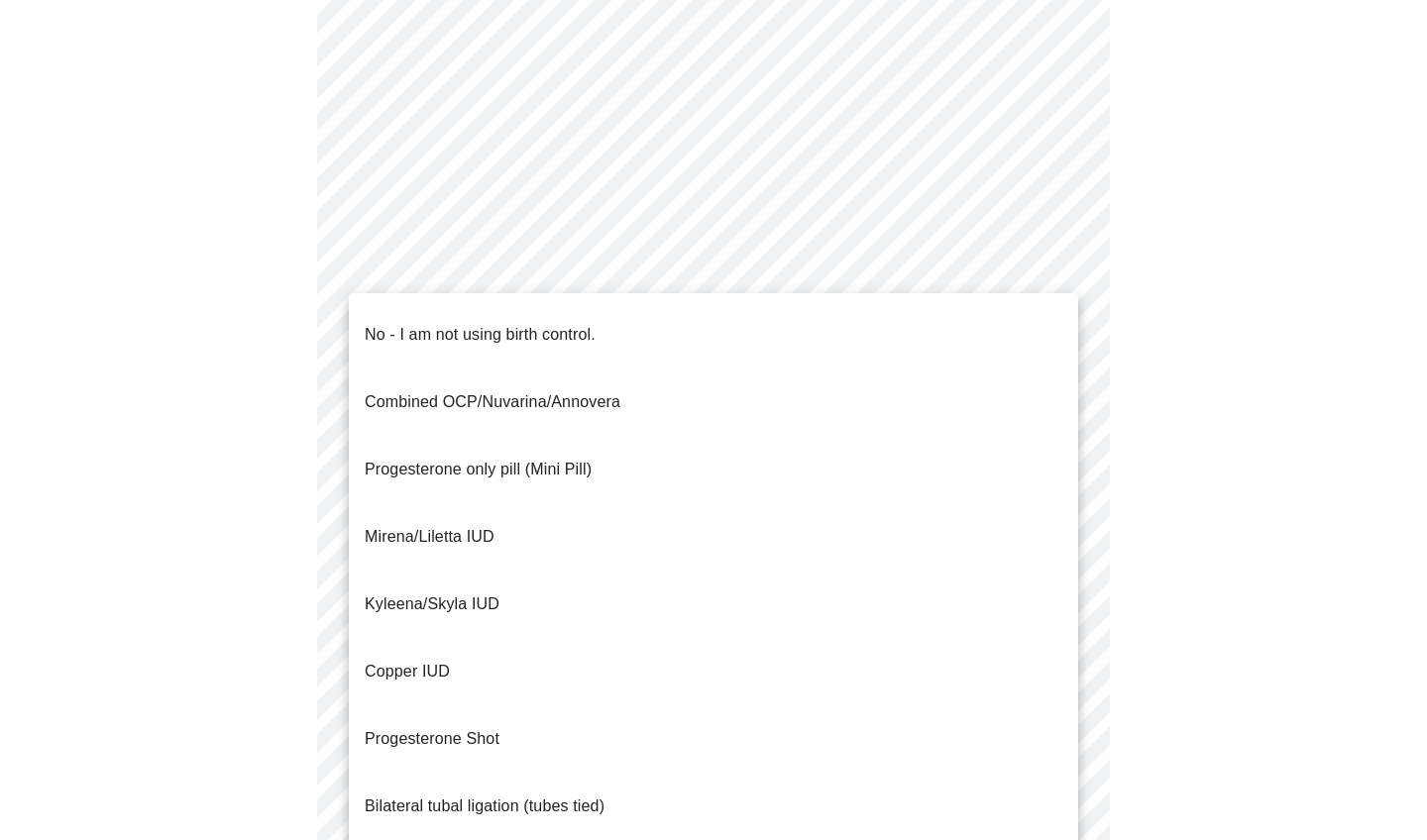 click on "MyMenopauseRx Appointments Messaging Labs Uploads Medications Community Refer a Friend Hi [FIRST]   Intake Questions for [DATE] @ [TIME]-[TIME] 4  /  13 Settings Billing Invoices Log out No - I am not using birth control.
Combined OCP/Nuvarina/Annovera
Progesterone only pill (Mini Pill)
Mirena/Liletta IUD
Kyleena/Skyla IUD
Copper IUD
Progesterone Shot
Bilateral tubal ligation (tubes tied)
Parnter had vasectomy
Barrier method (condoms)" at bounding box center [714, 178] 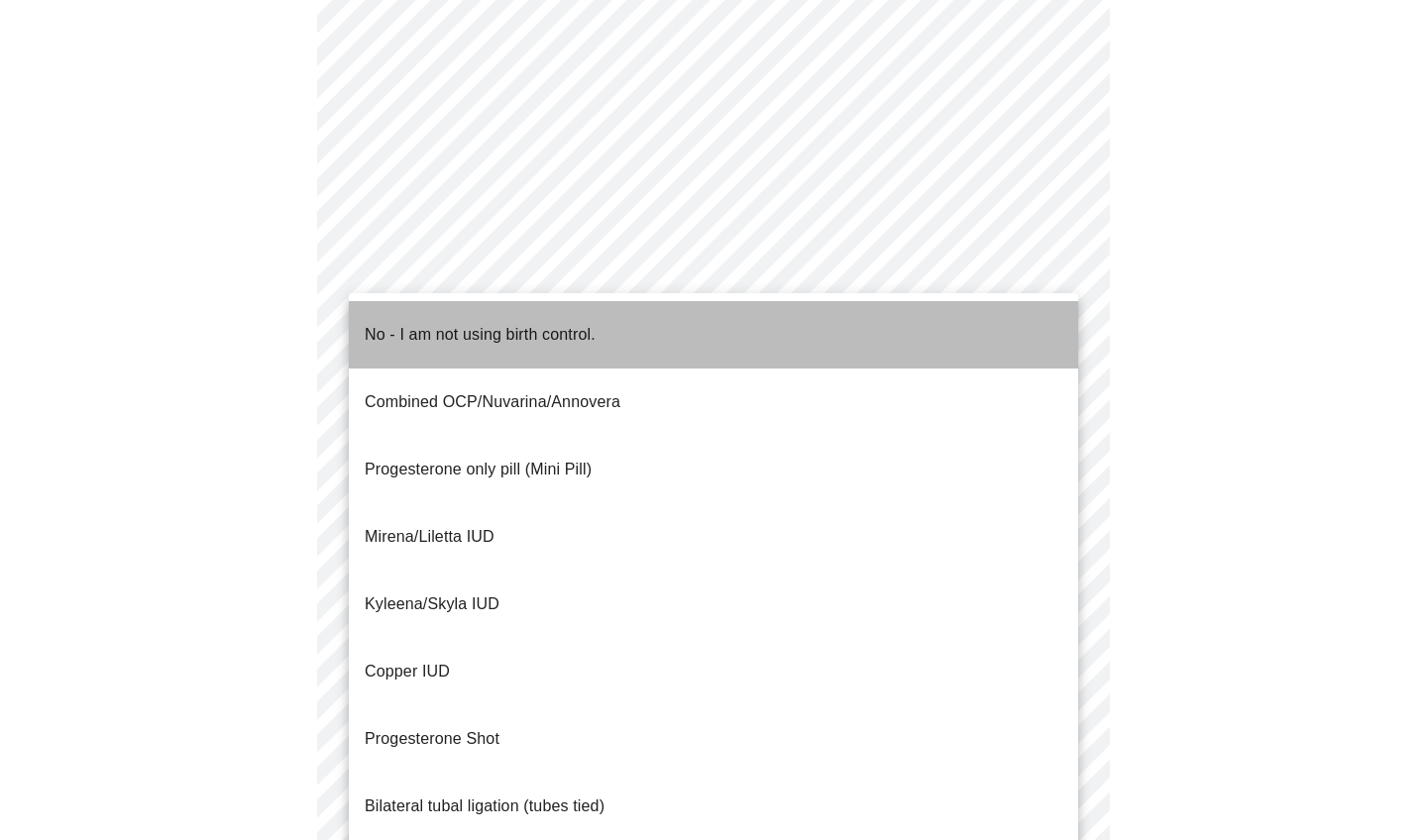 click on "No - I am not using birth control." at bounding box center (714, 335) 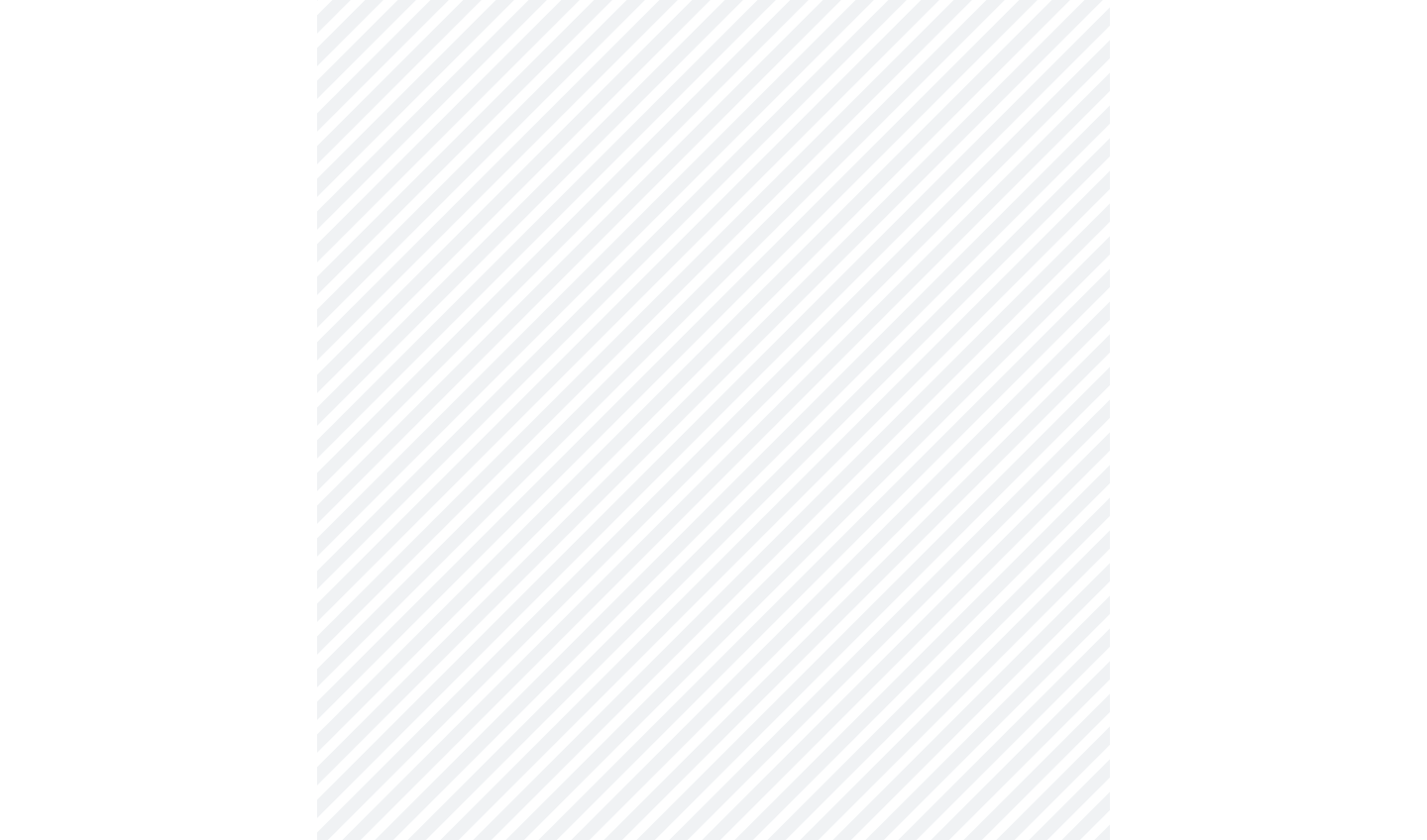 click on "MyMenopauseRx Appointments Messaging Labs Uploads Medications Community Refer a Friend Hi [FIRST]   Intake Questions for [DATE] @ [TIME]-[TIME] 4  /  13 Settings Billing Invoices Log out" at bounding box center [714, 173] 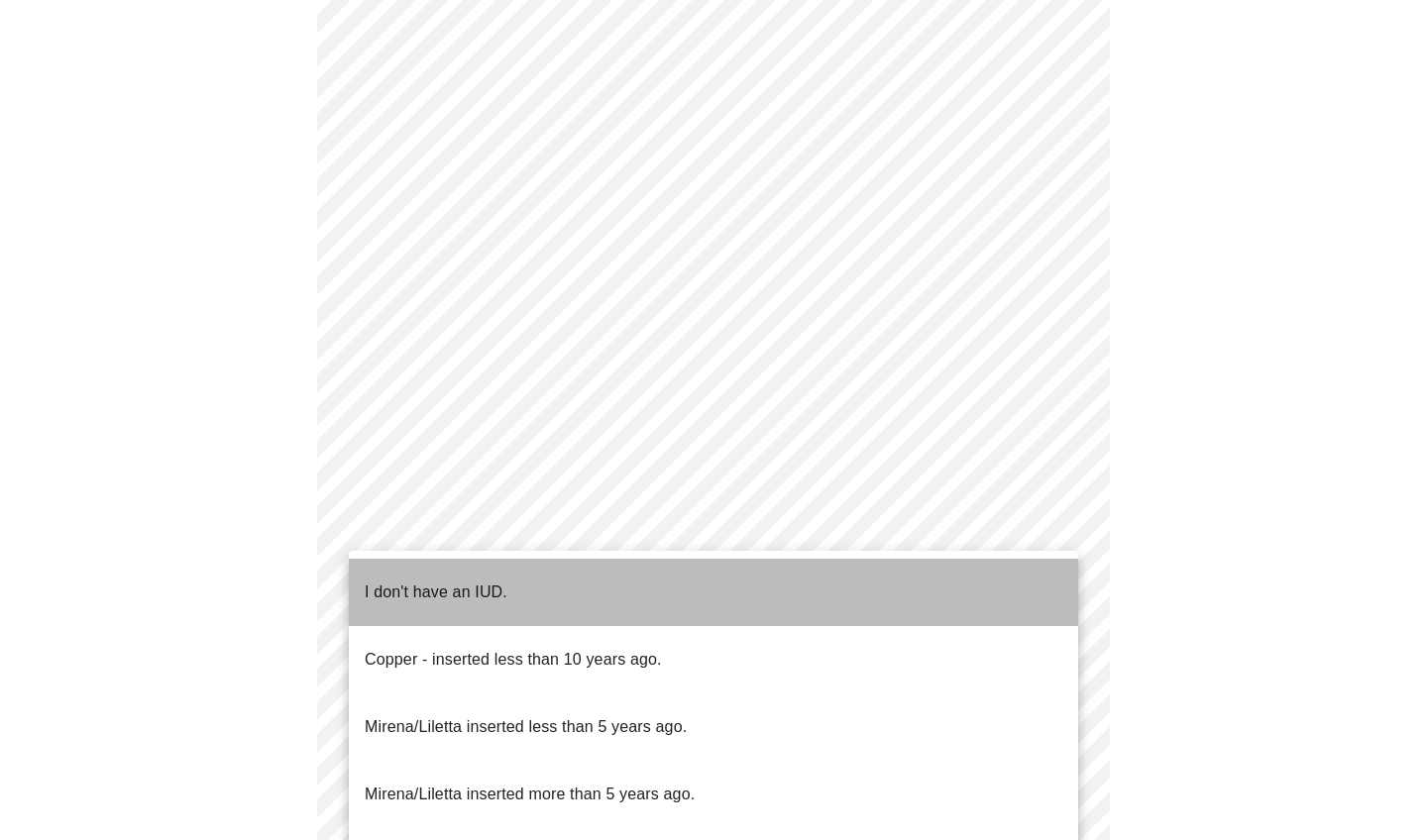 click on "I don't have an IUD." at bounding box center [714, 592] 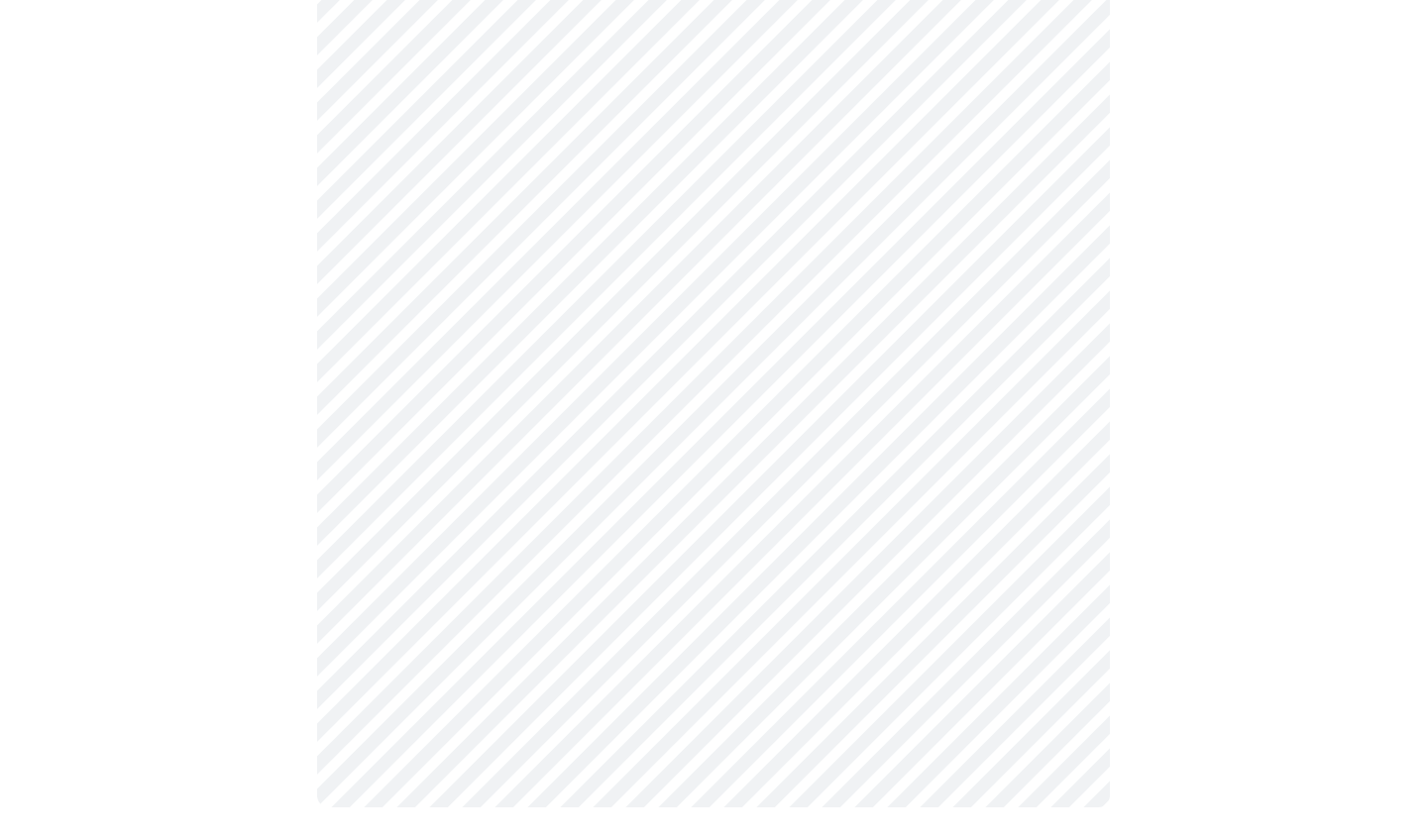scroll, scrollTop: 998, scrollLeft: 0, axis: vertical 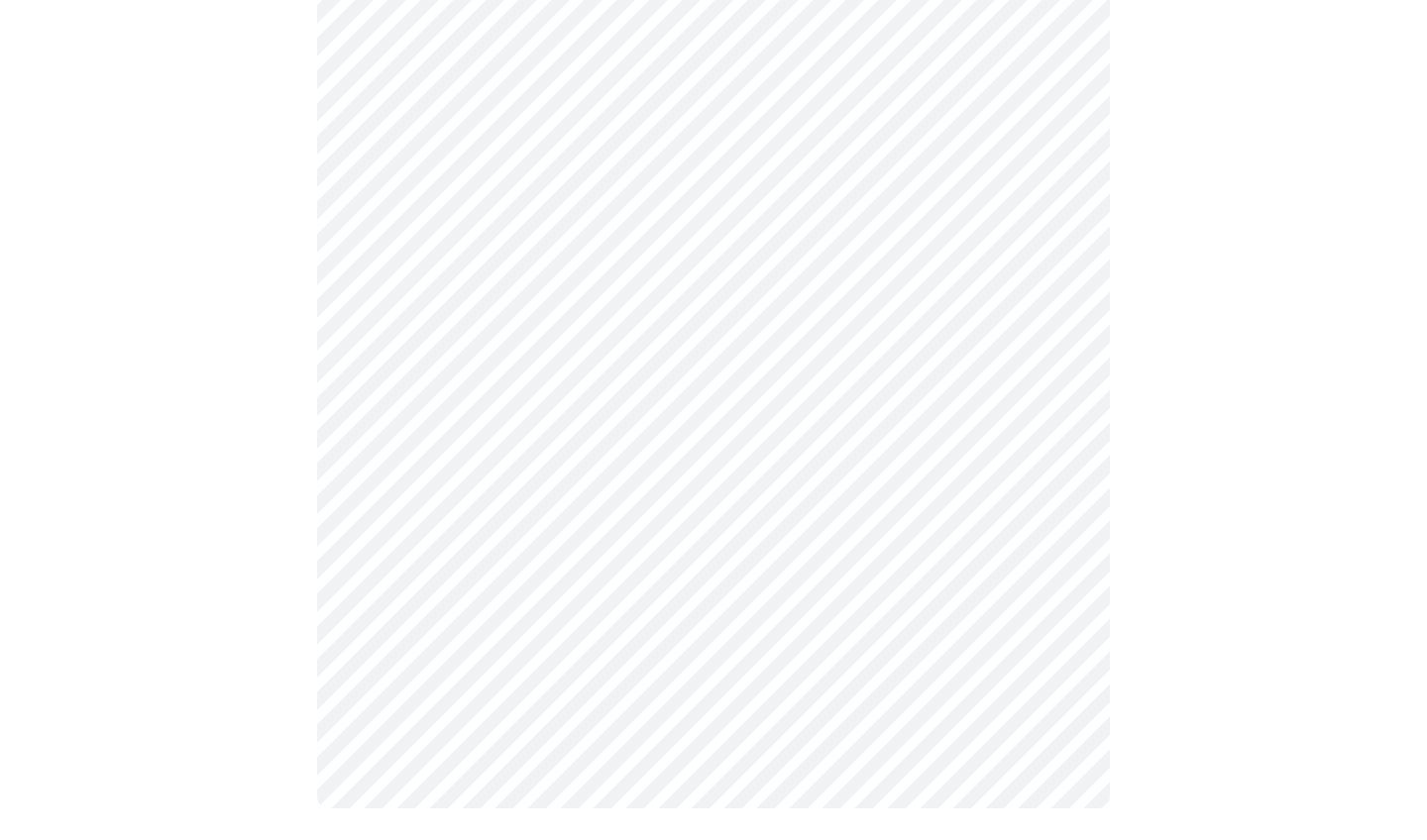 click on "MyMenopauseRx Appointments Messaging Labs Uploads Medications Community Refer a Friend Hi [FIRST]   Intake Questions for [DATE] @ [TIME]-[TIME] 4  /  13 Settings Billing Invoices Log out" at bounding box center [714, -71] 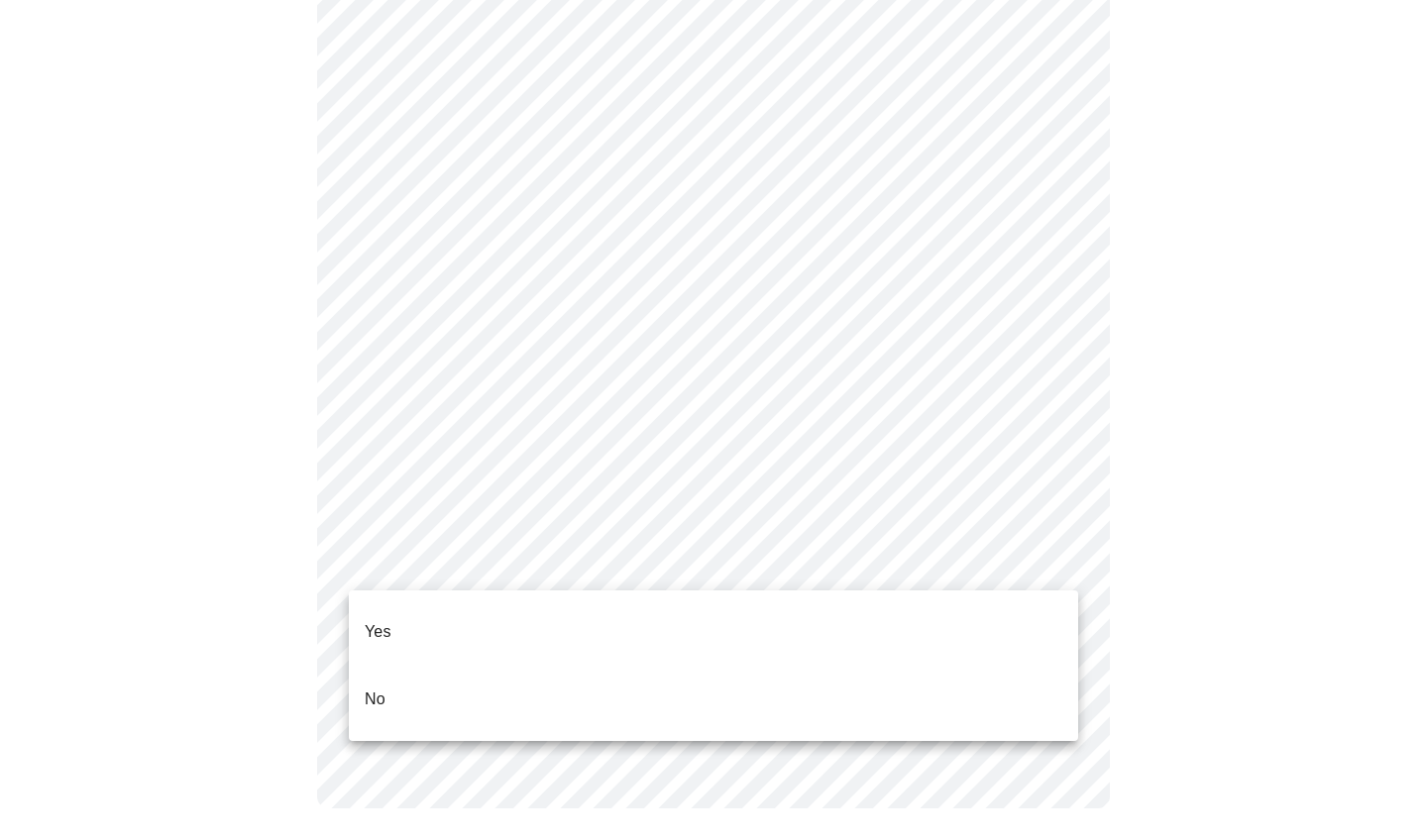 click on "No" at bounding box center (714, 699) 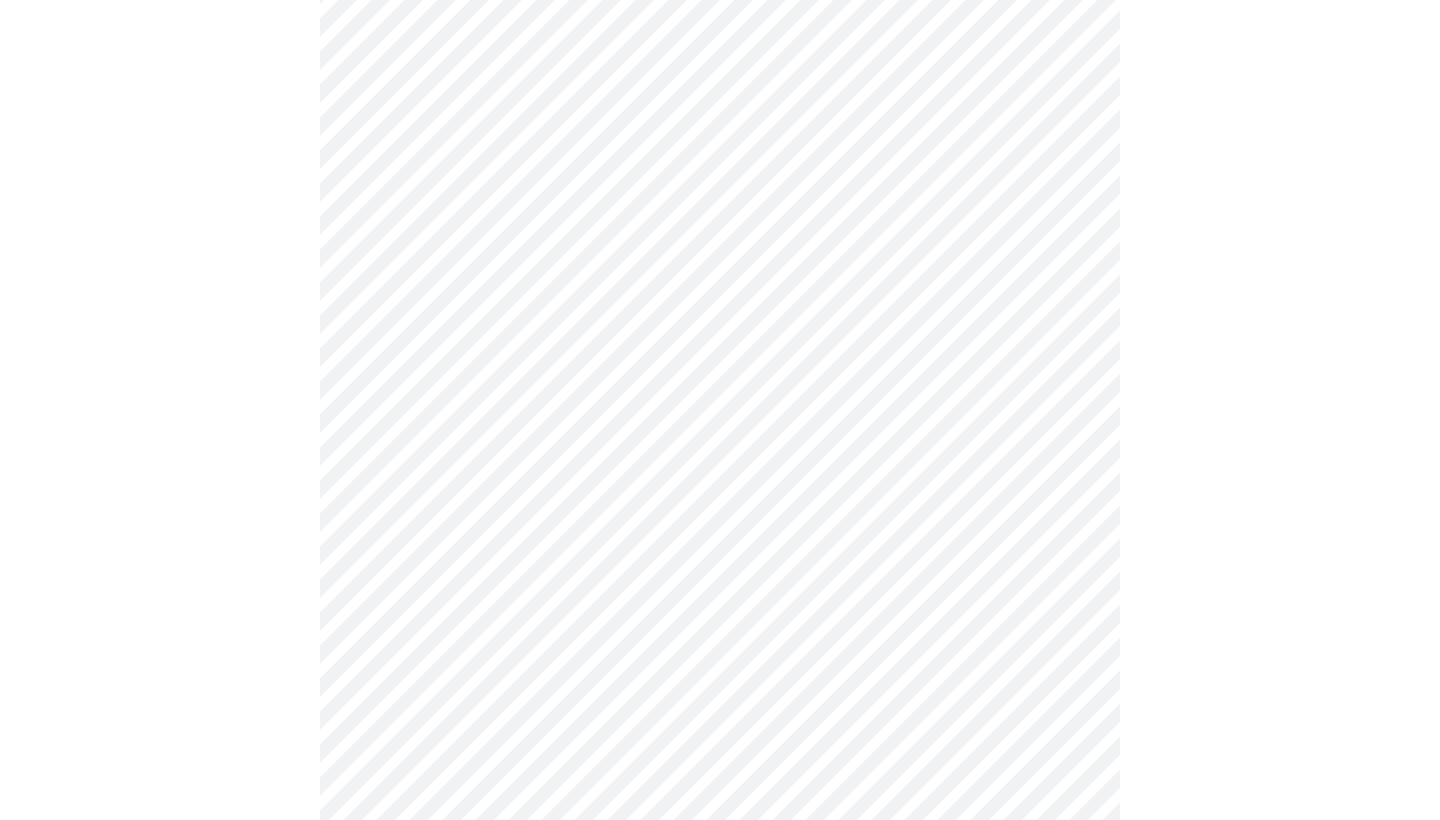 scroll, scrollTop: 5285, scrollLeft: 0, axis: vertical 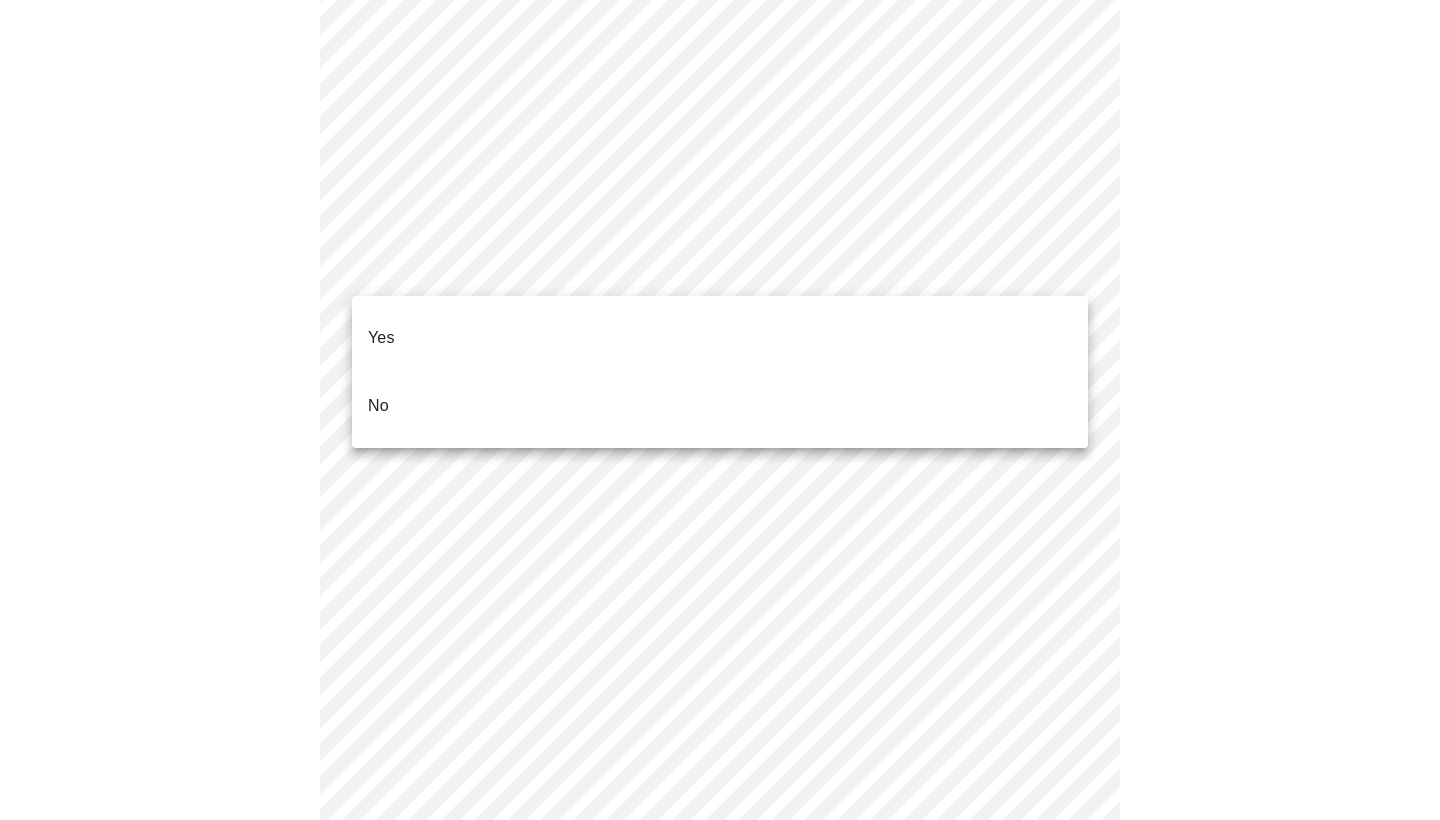 click on "MyMenopauseRx Appointments Messaging Labs Uploads Medications Community Refer a Friend Hi [FIRST]   Intake Questions for [DATE] @ [TIME]-[TIME] 7  /  13 Settings Billing Invoices Log out Yes
No" at bounding box center (720, -2094) 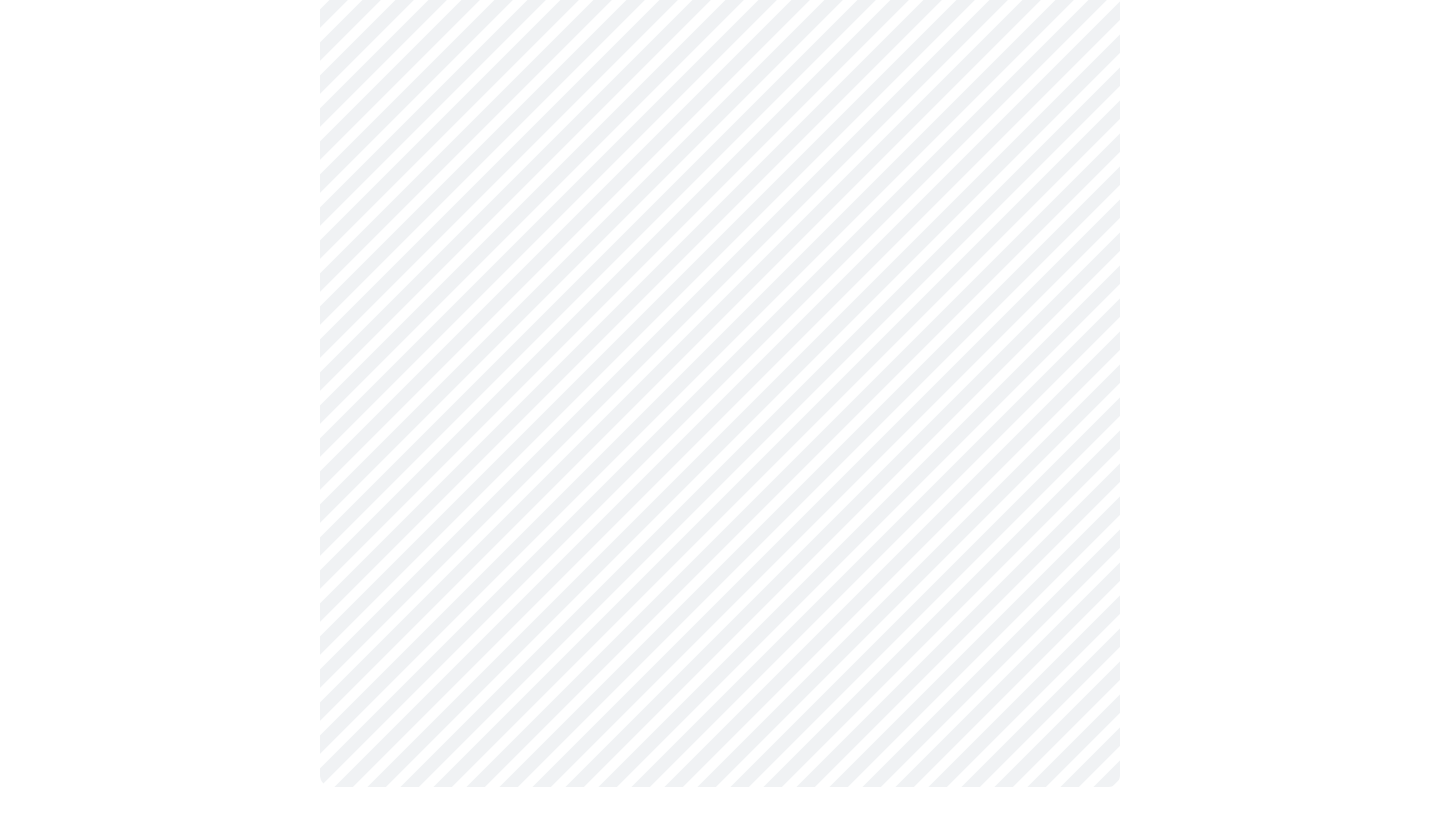 scroll, scrollTop: 1761, scrollLeft: 0, axis: vertical 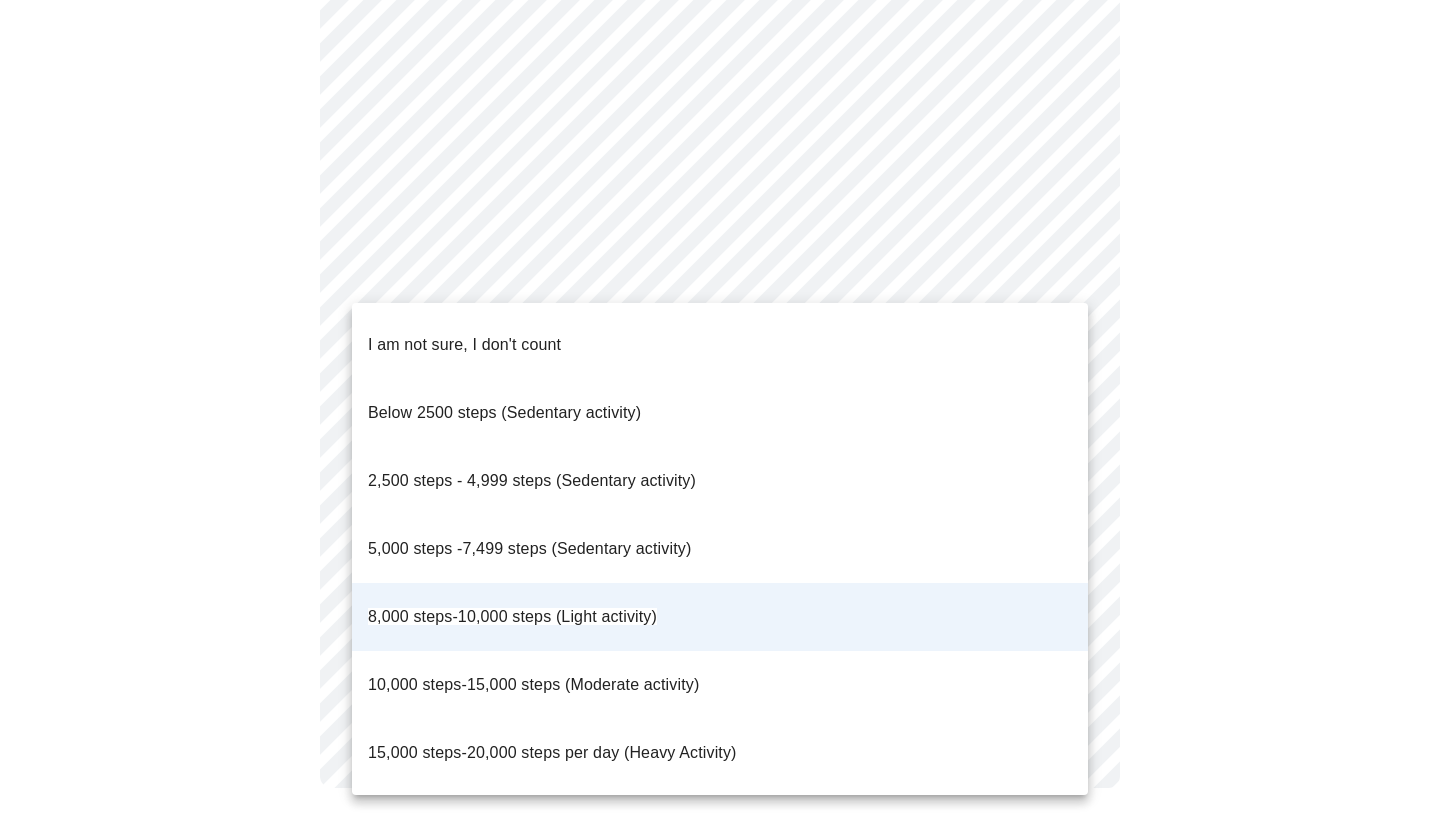 click on "MyMenopauseRx Appointments Messaging Labs Uploads Medications Community Refer a Friend Hi [FIRST]   Intake Questions for [DATE] @ [TIME]-[TIME] 10  /  13 Settings Billing Invoices Log out I am not sure, I don't count
Below 2500 steps (Sedentary activity)
2,500 steps - 4,999 steps (Sedentary activity)
5,000 steps -7,499 steps (Sedentary activity)
8,000 steps-10,000 steps (Light activity)
10,000 steps-15,000 steps (Moderate activity)
15,000 steps-20,000 steps per day (Heavy Activity)" at bounding box center [720, -463] 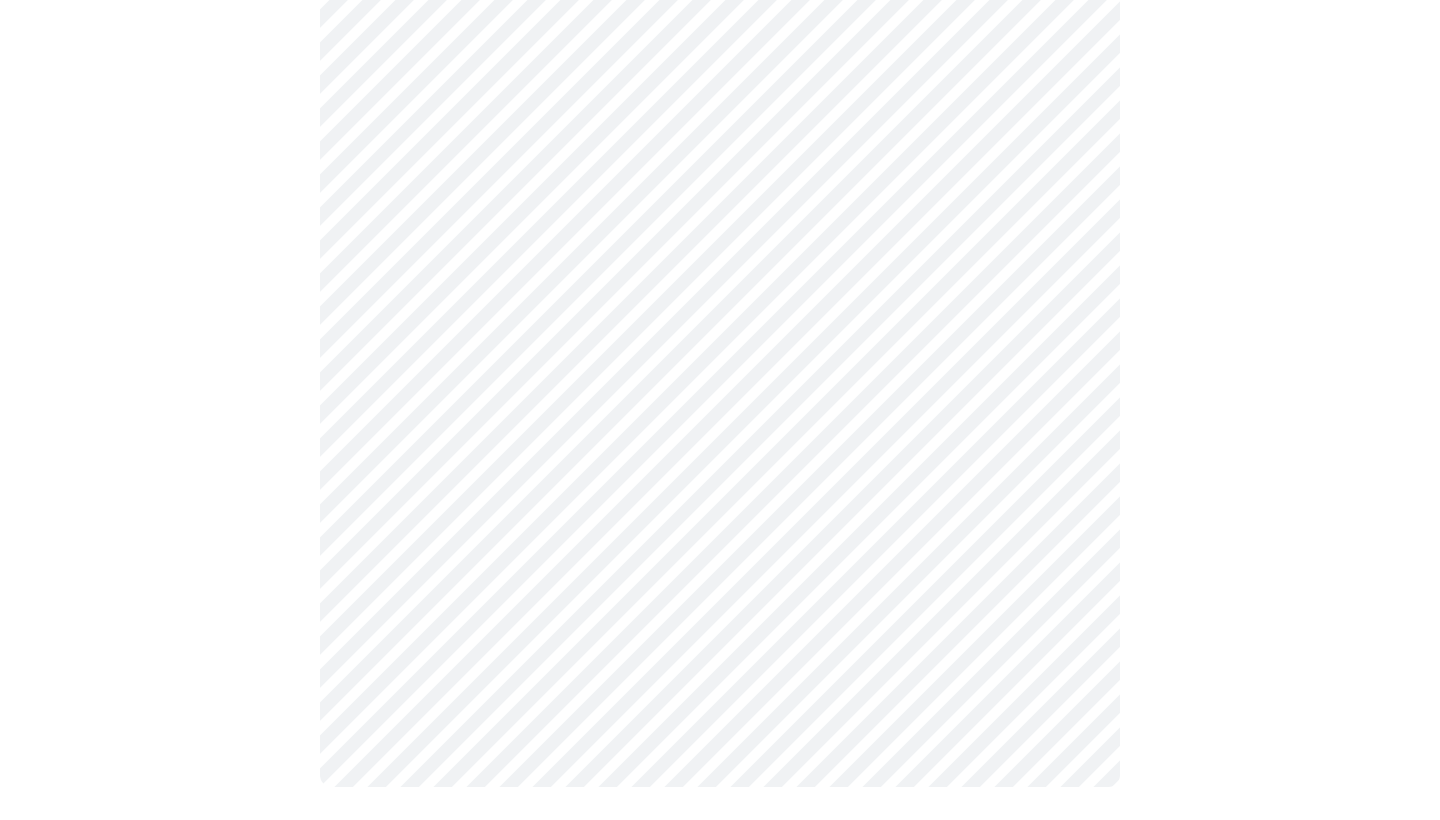 scroll, scrollTop: 1761, scrollLeft: 0, axis: vertical 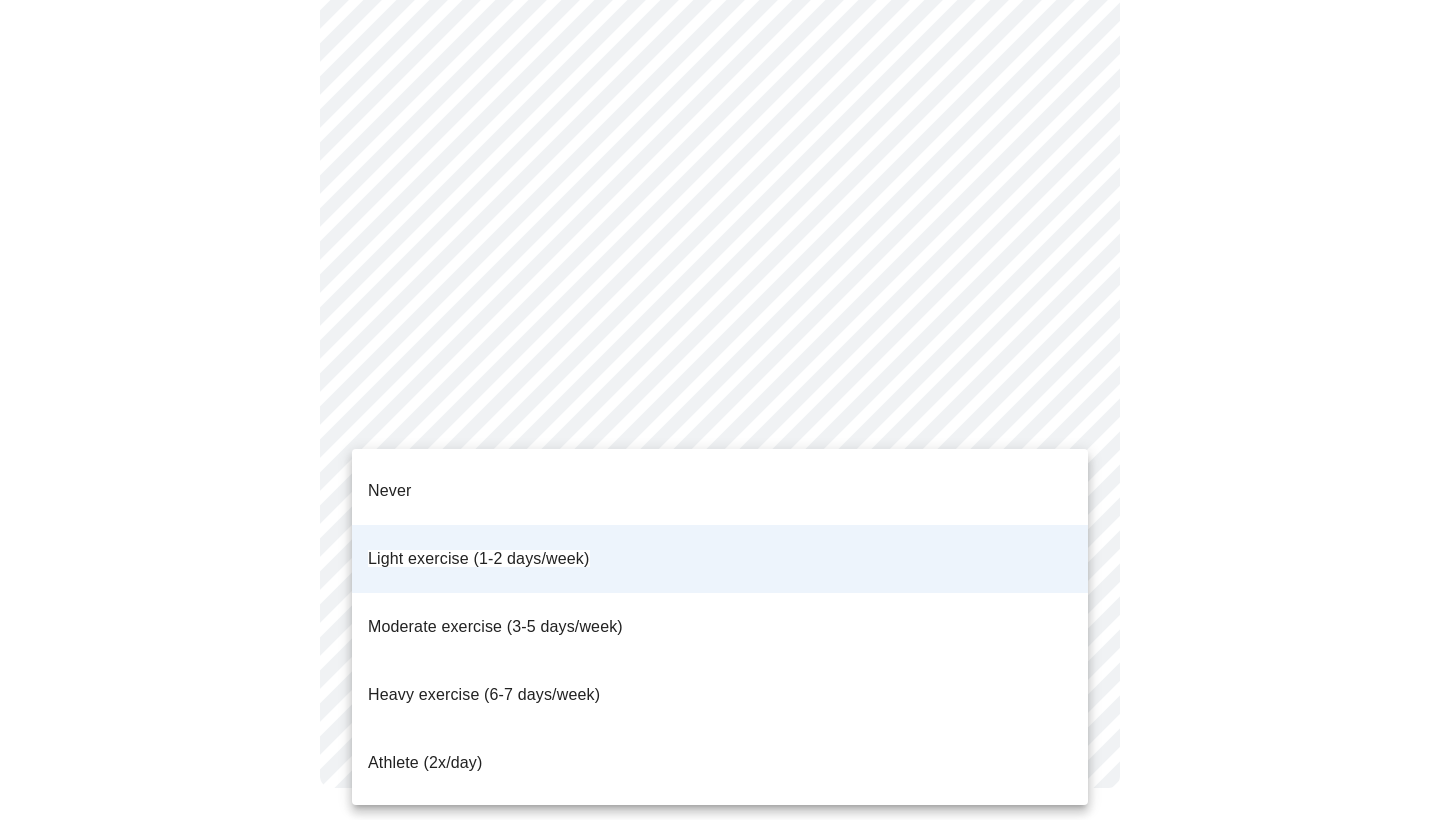 click on "MyMenopauseRx Appointments Messaging Labs Uploads Medications Community Refer a Friend Hi [FIRST]   Intake Questions for [DATE] @ [TIME]-[TIME] 10  /  13 Settings Billing Invoices Log out Never
Light exercise (1-2 days/week)
Moderate exercise (3-5 days/week)
Heavy exercise (6-7 days/week)
Athlete (2x/day)" at bounding box center [720, -463] 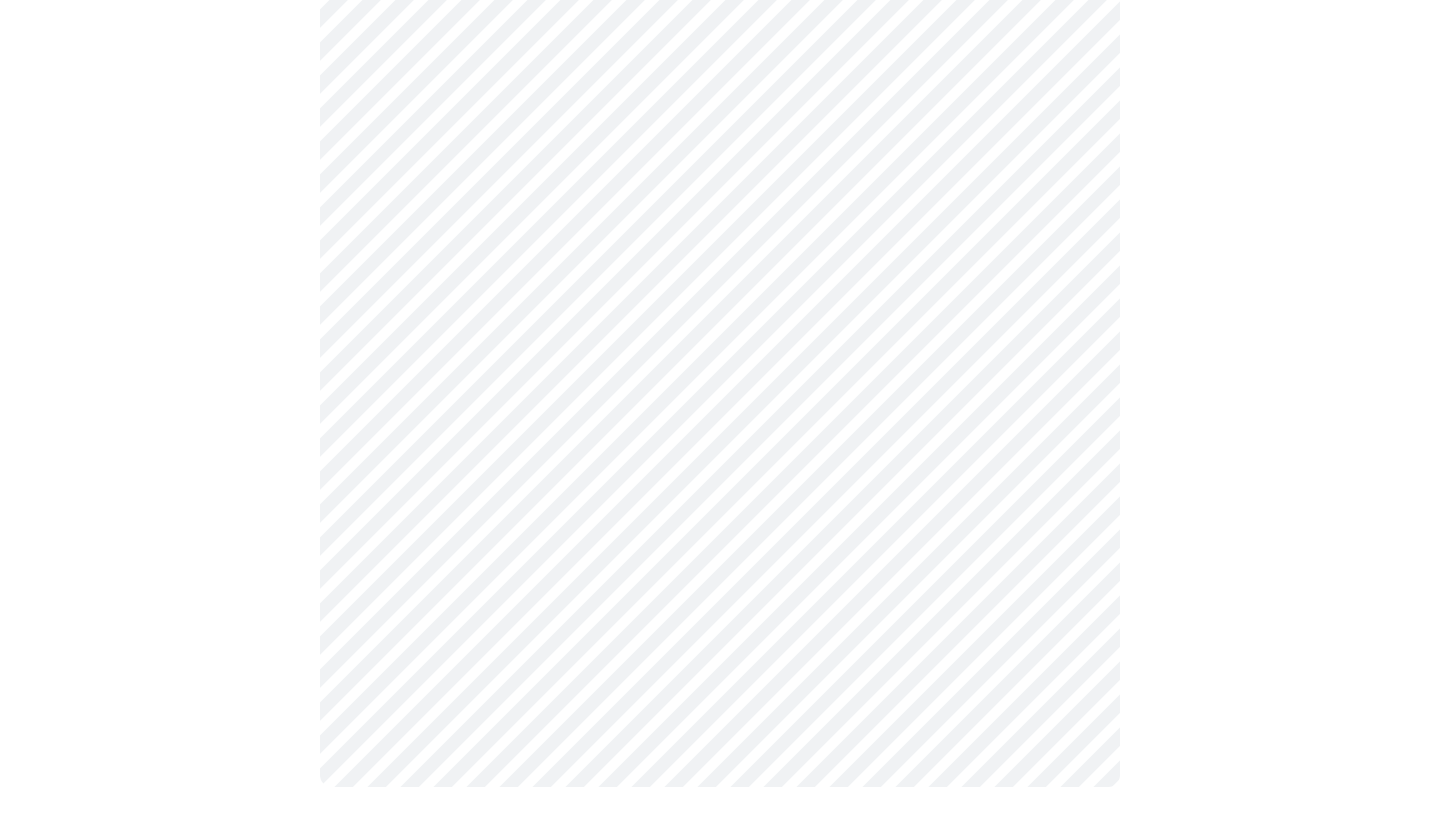 scroll, scrollTop: 1761, scrollLeft: 0, axis: vertical 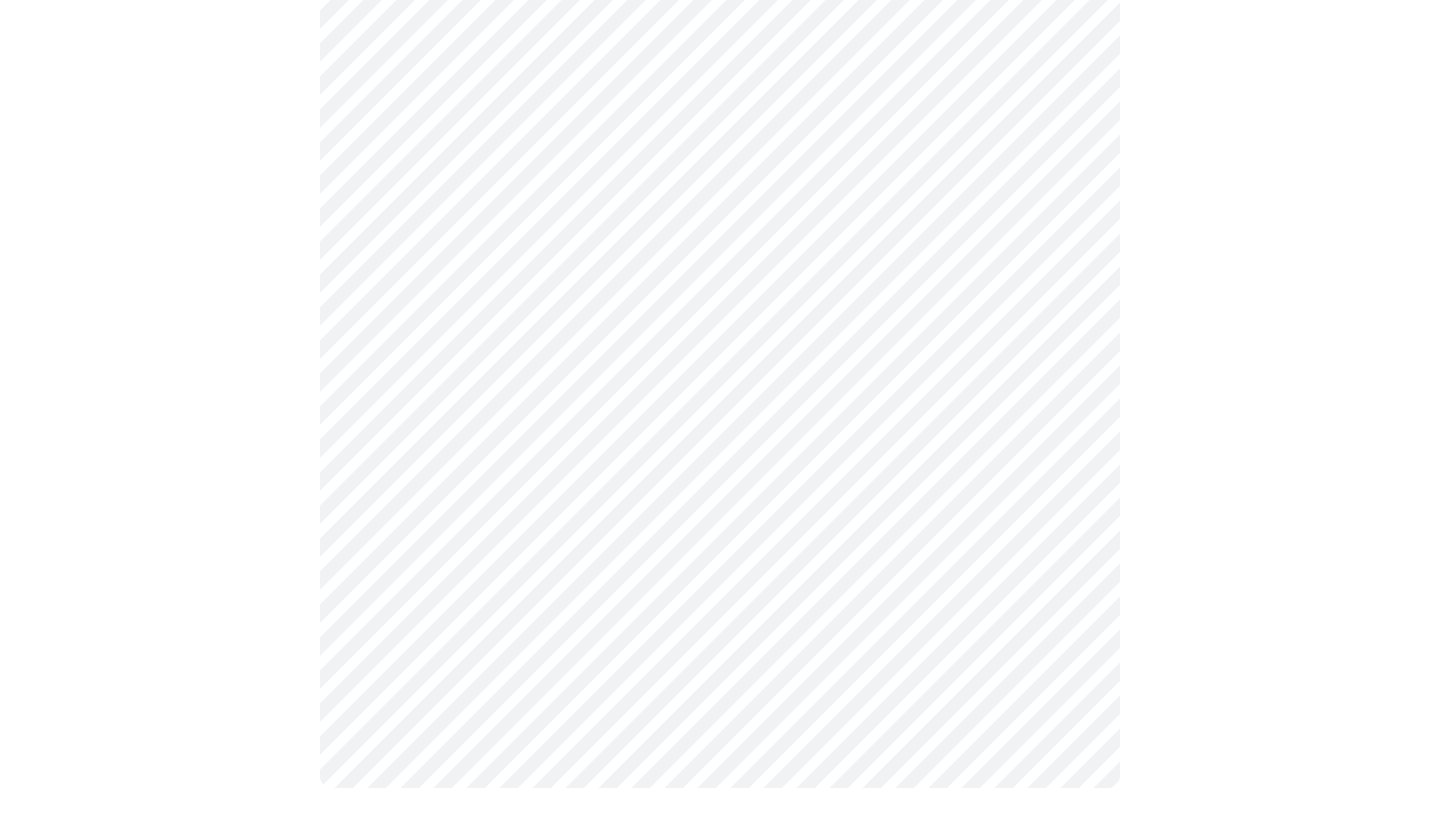 click on "MyMenopauseRx Appointments Messaging Labs Uploads Medications Community Refer a Friend Hi [FIRST]   Intake Questions for [DATE] @ [TIME]-[TIME] 10  /  13 Settings Billing Invoices Log out" at bounding box center [720, -463] 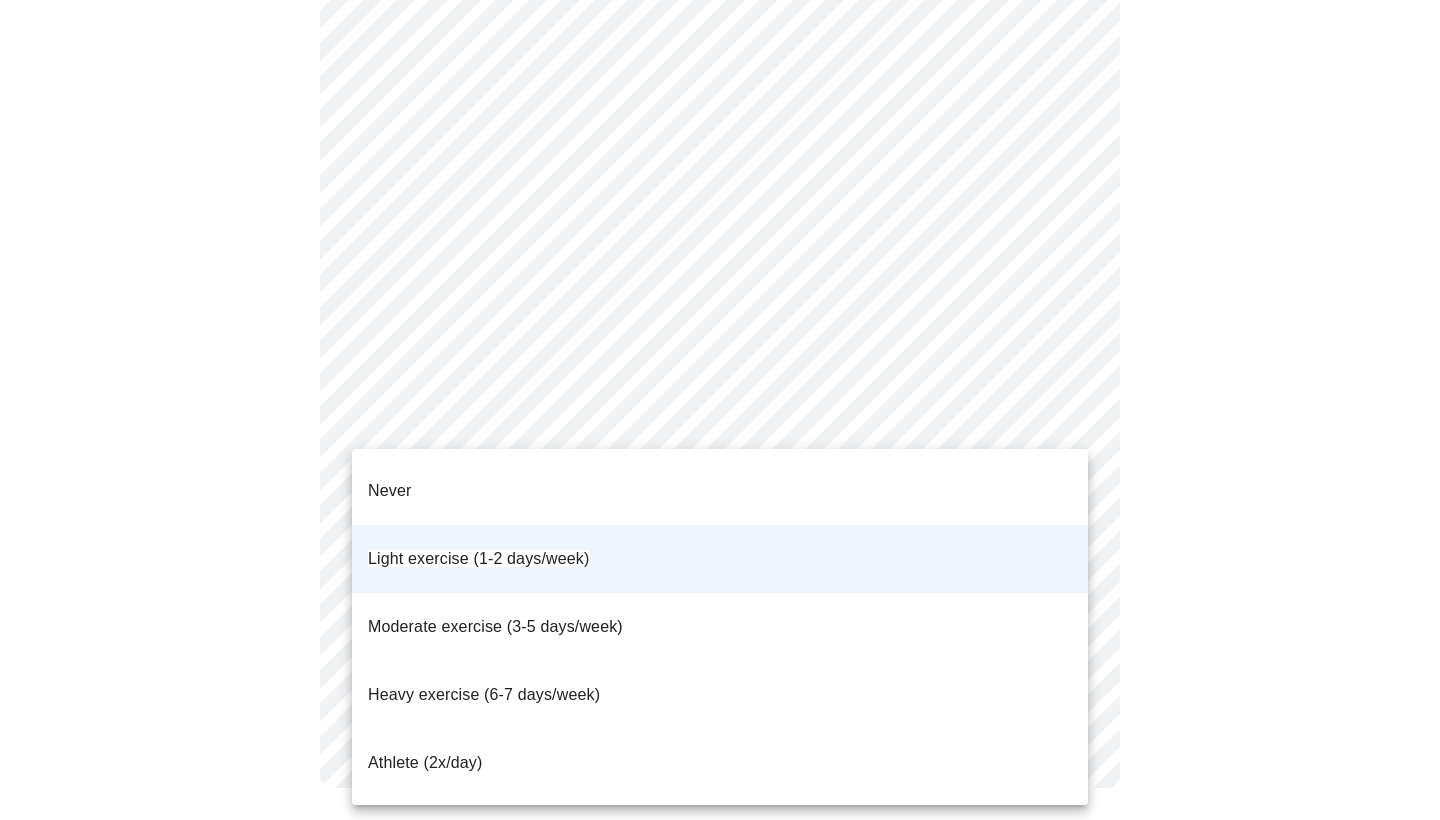 click at bounding box center [720, 410] 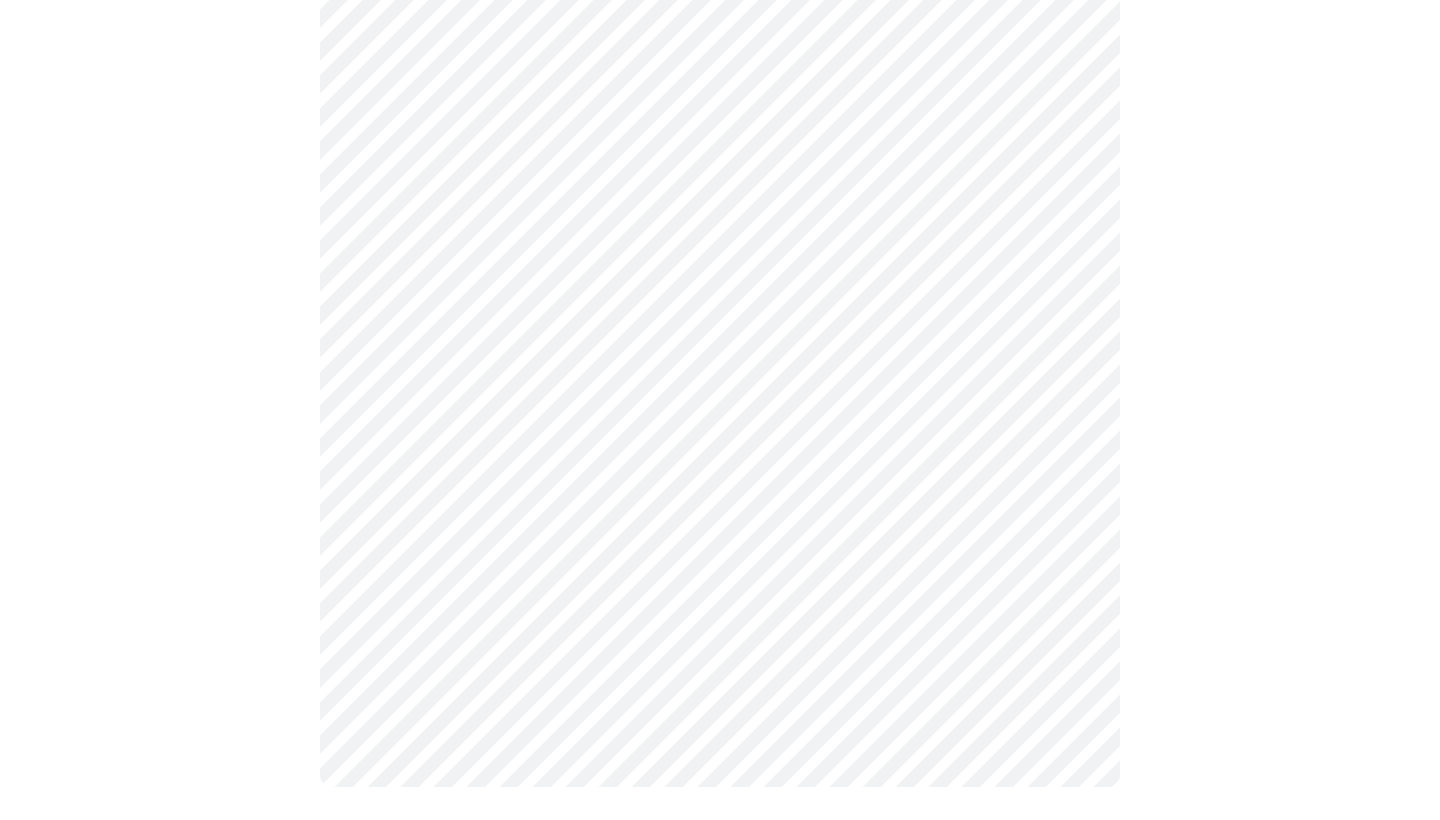 scroll, scrollTop: 1761, scrollLeft: 0, axis: vertical 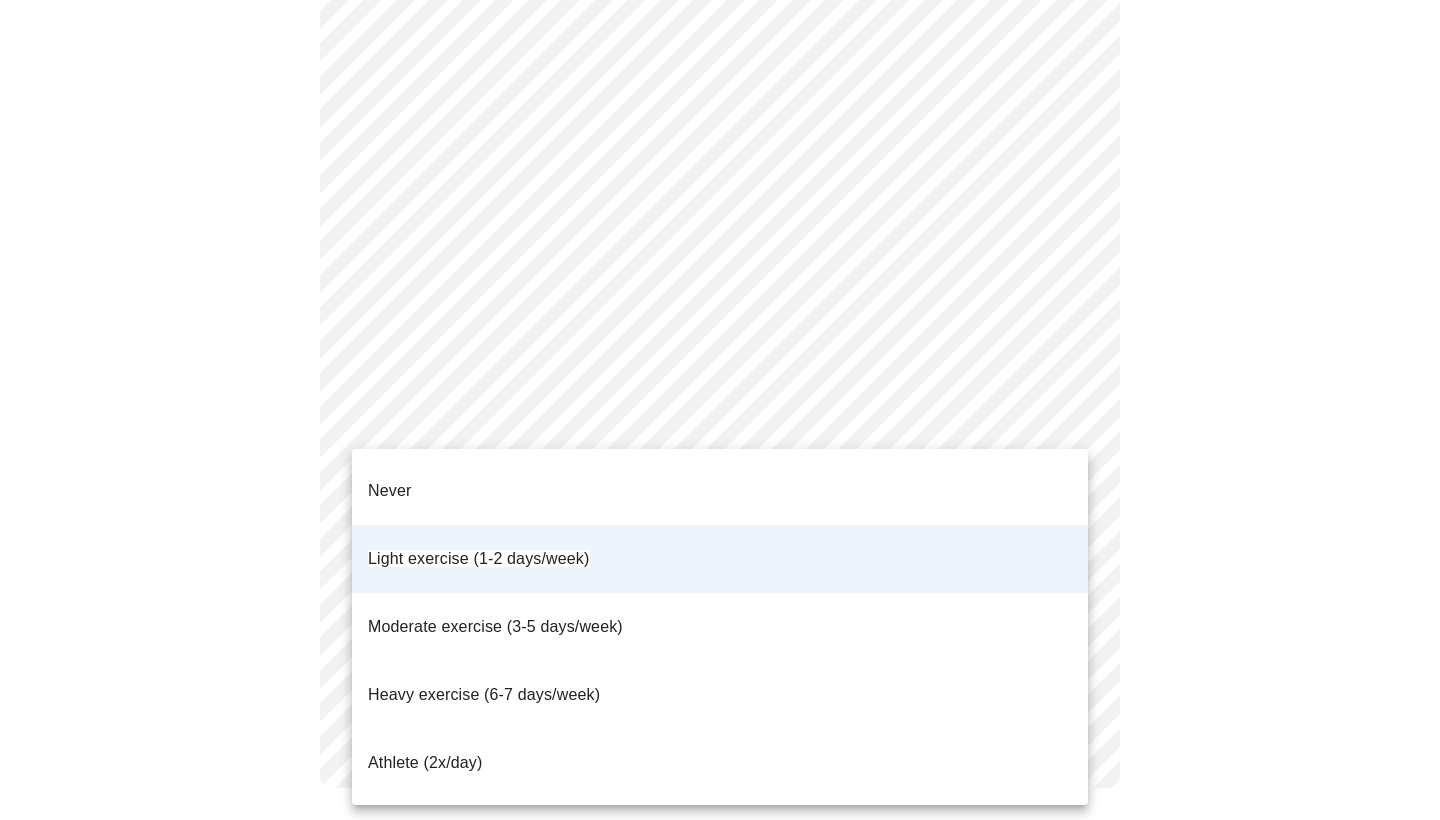 click on "MyMenopauseRx Appointments Messaging Labs Uploads Medications Community Refer a Friend Hi [FIRST]   Intake Questions for [DATE] @ [TIME]-[TIME] 10  /  13 Settings Billing Invoices Log out Never
Light exercise (1-2 days/week)
Moderate exercise (3-5 days/week)
Heavy exercise (6-7 days/week)
Athlete (2x/day)" at bounding box center (720, -463) 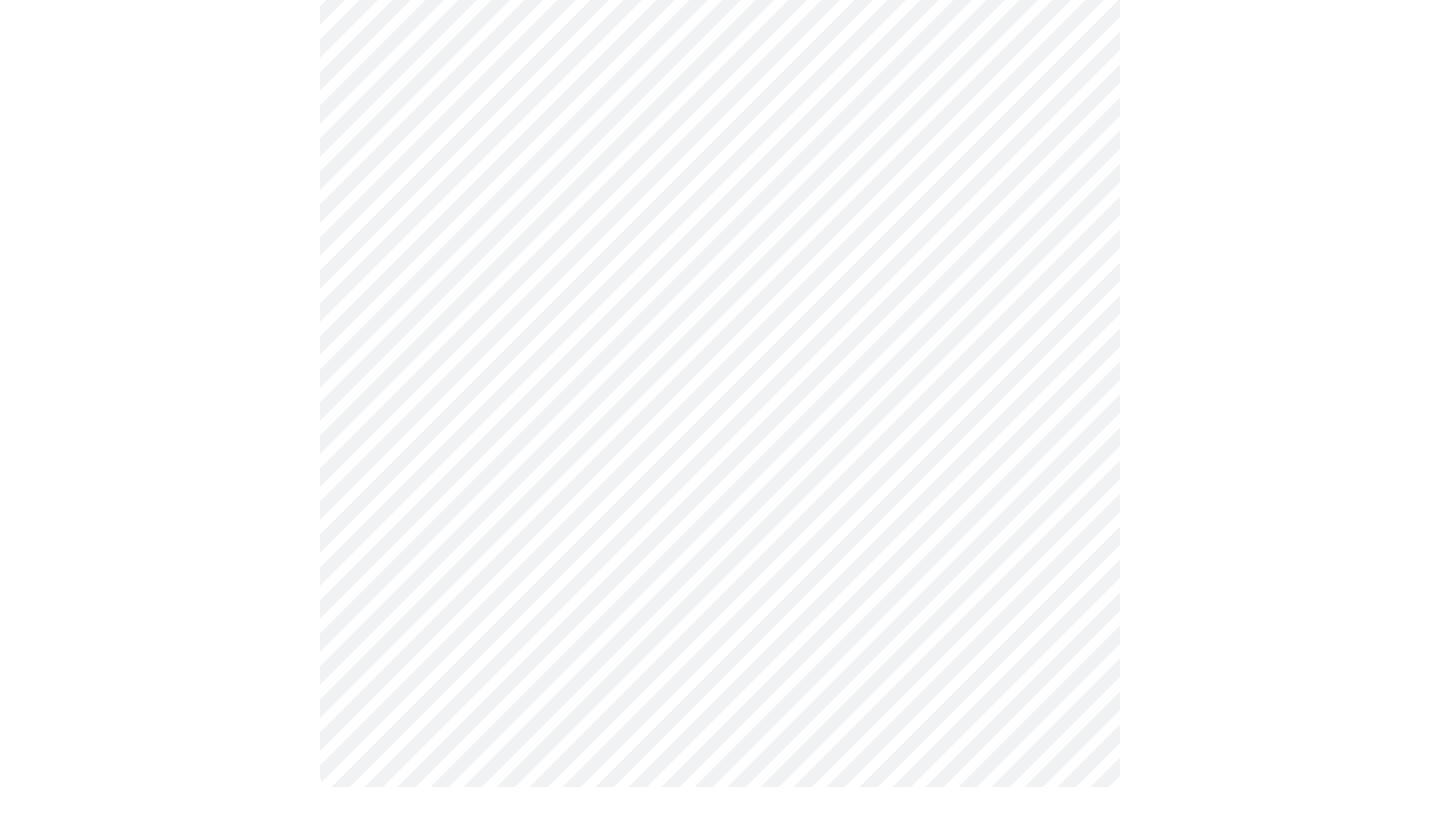 scroll, scrollTop: 972, scrollLeft: 0, axis: vertical 